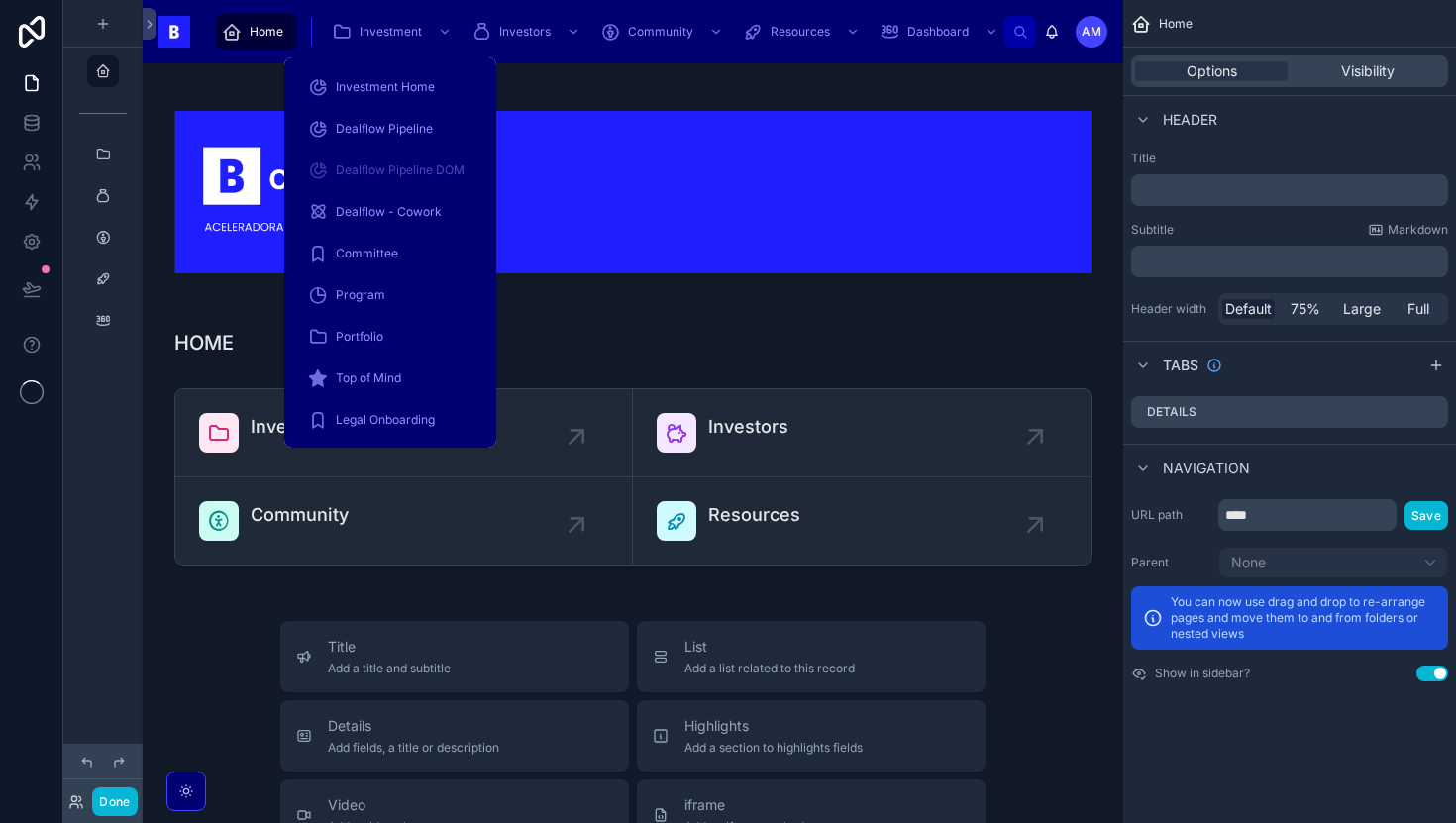scroll, scrollTop: 0, scrollLeft: 0, axis: both 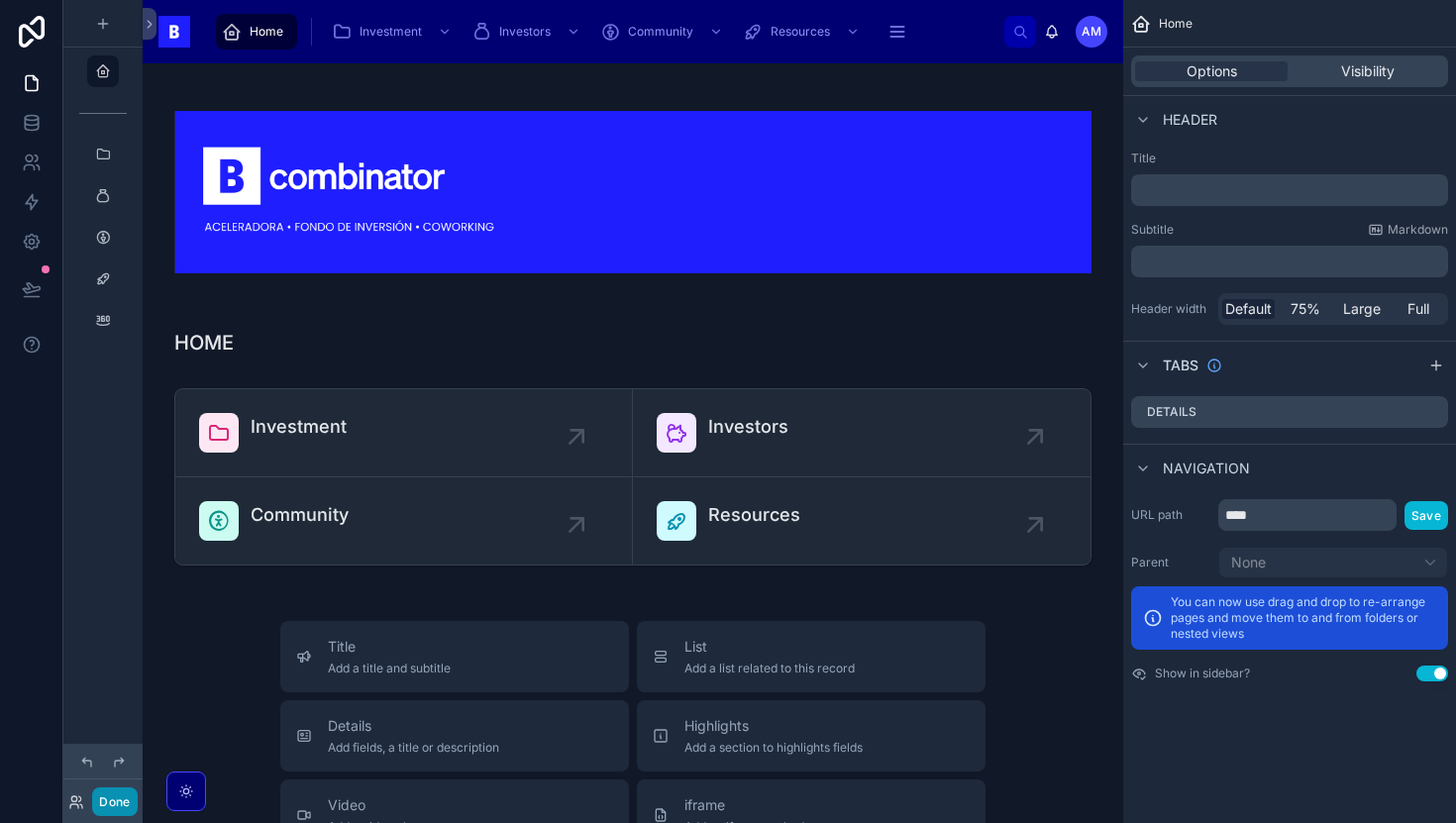 click on "Done" at bounding box center (114, 801) 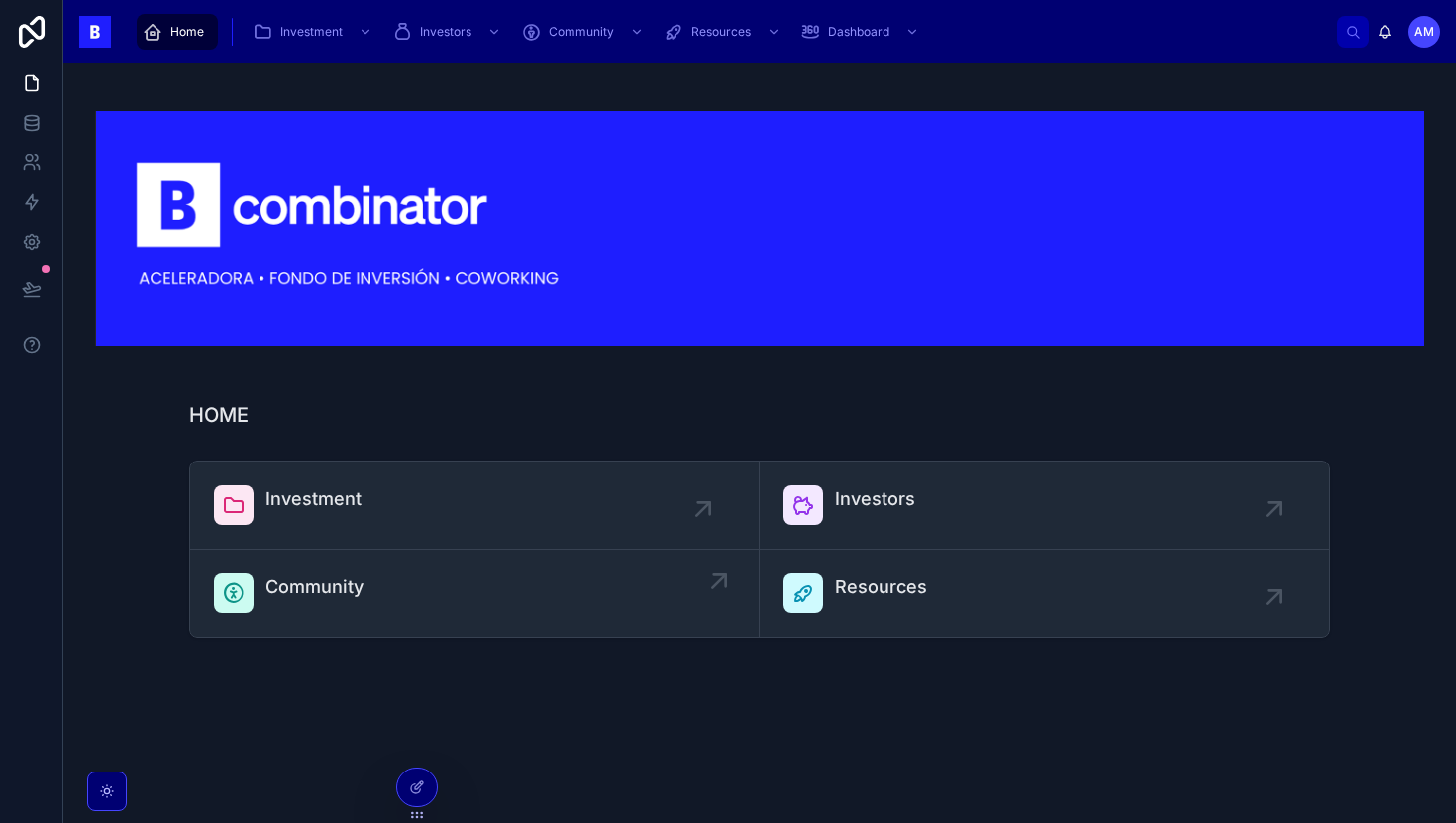 click on "Community" at bounding box center [474, 593] 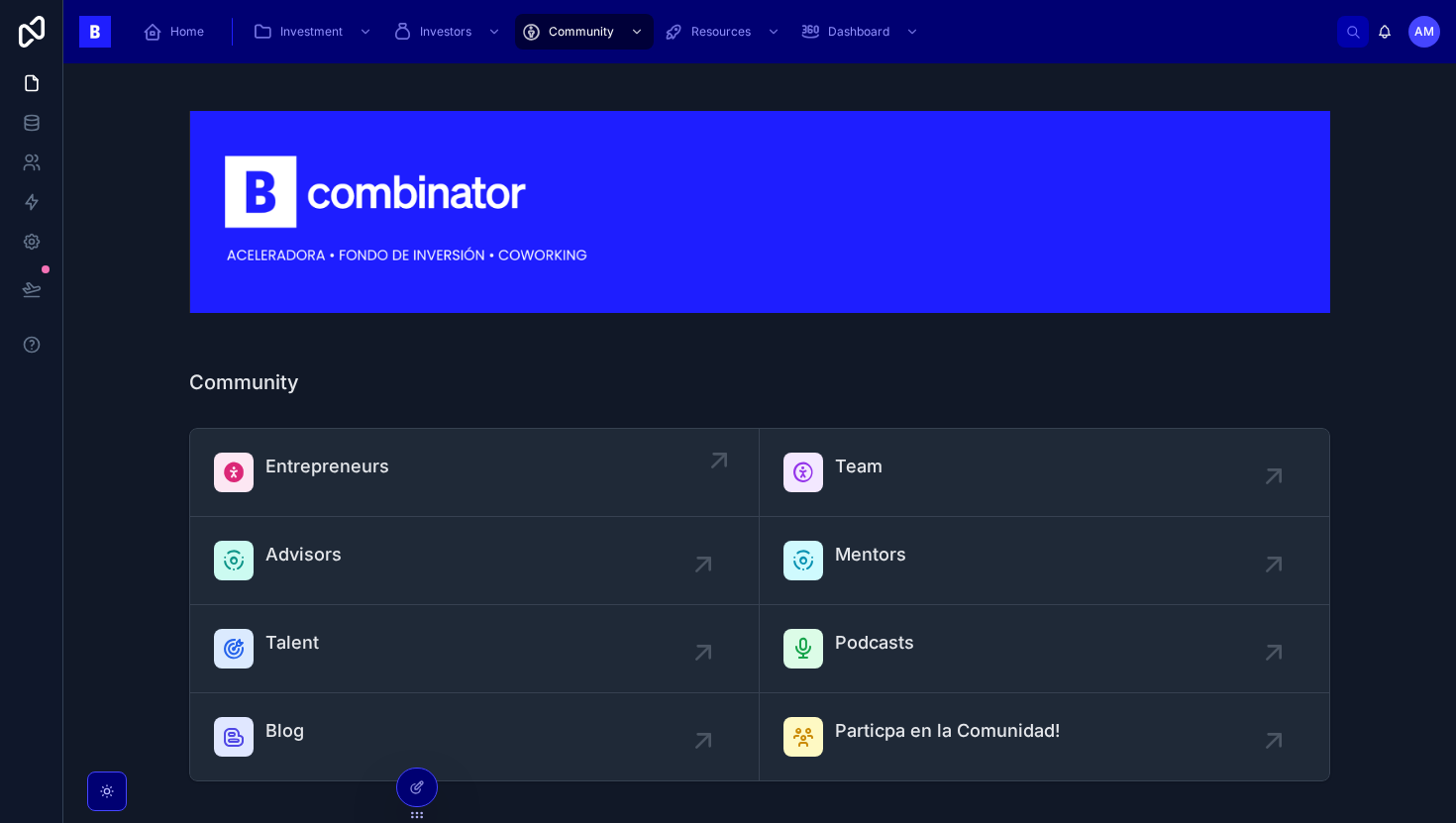 click on "Entrepreneurs" at bounding box center [327, 466] 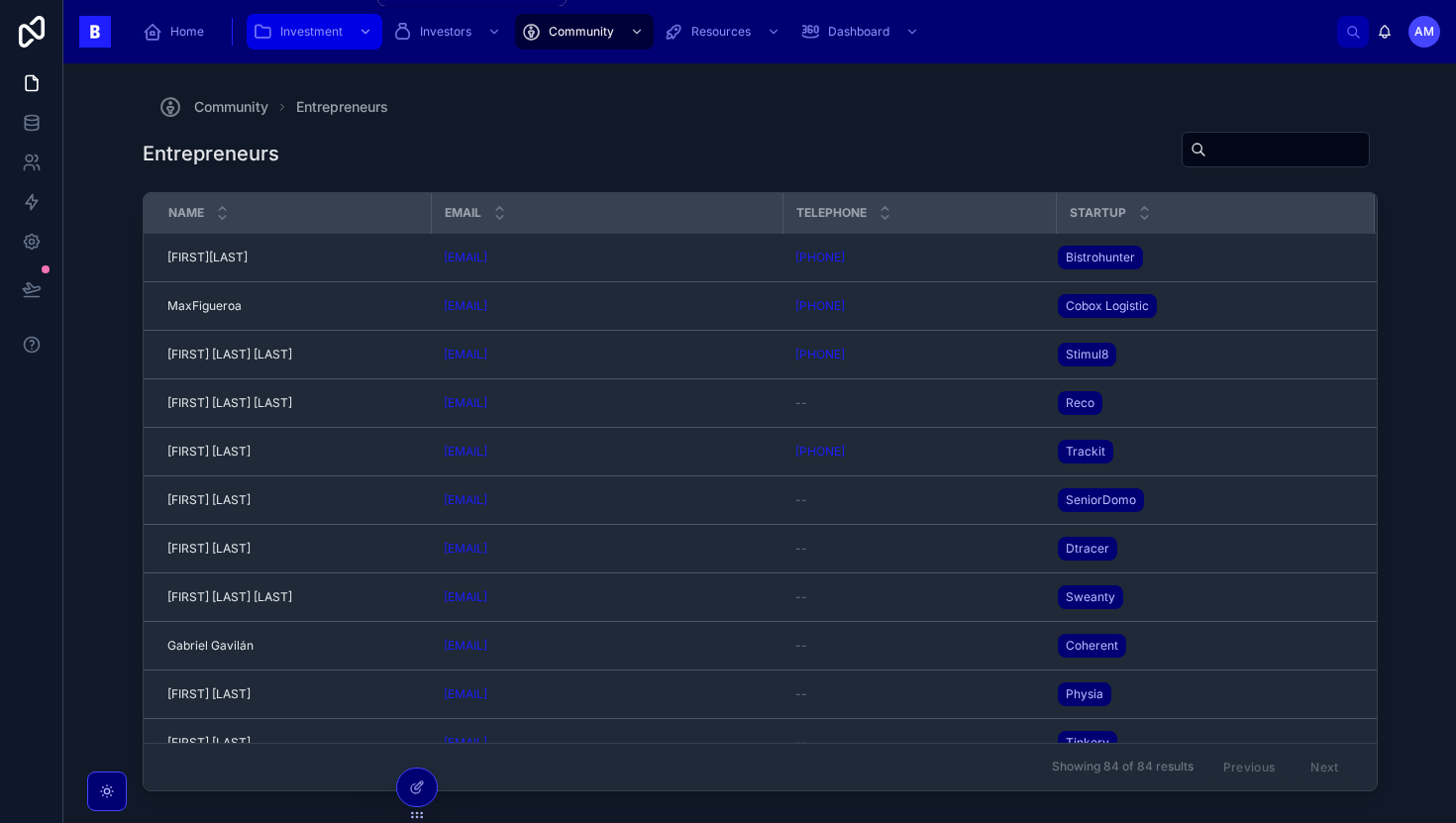 click on "Investment" at bounding box center [311, 32] 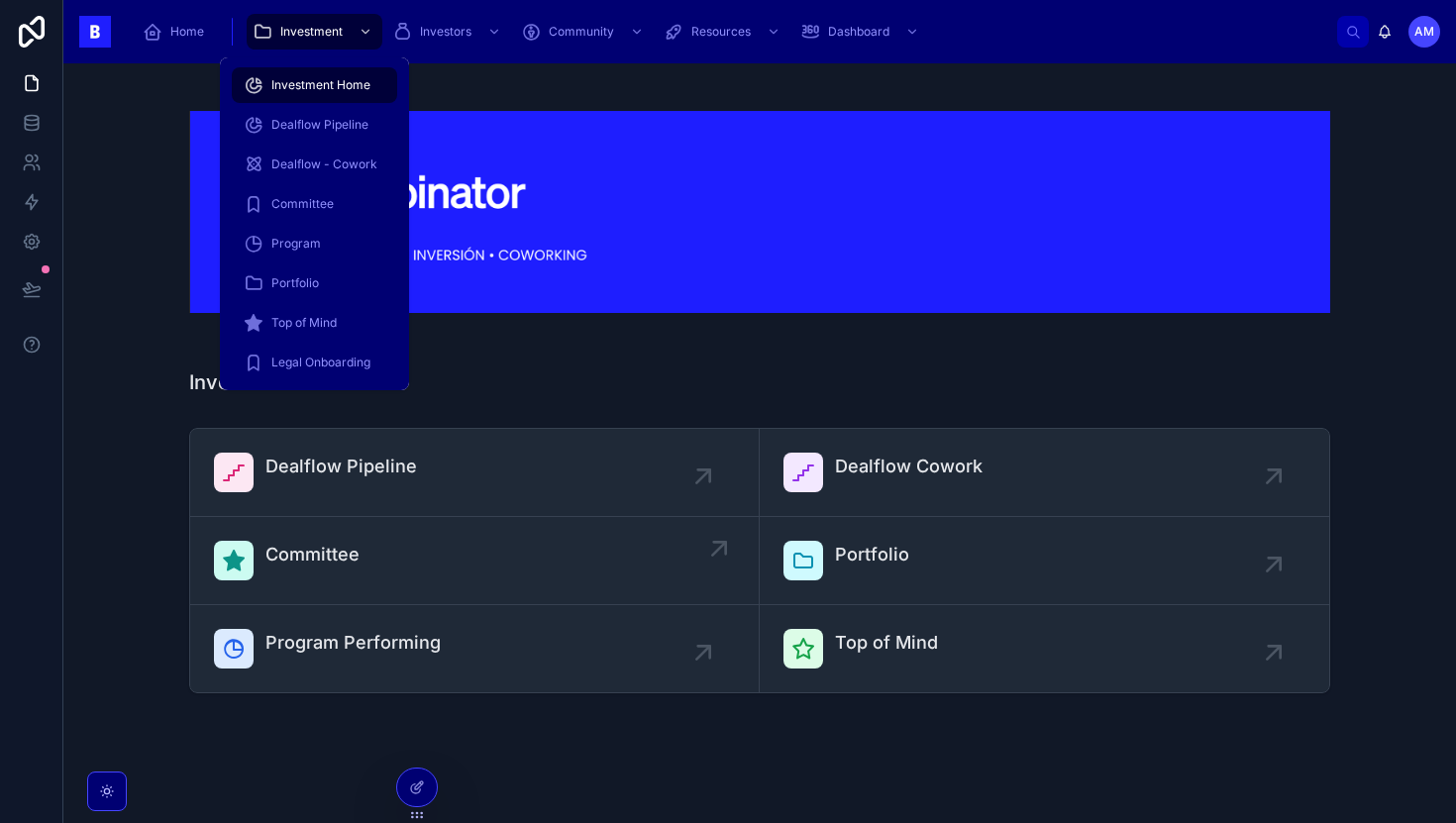 click on "Committee" at bounding box center [474, 561] 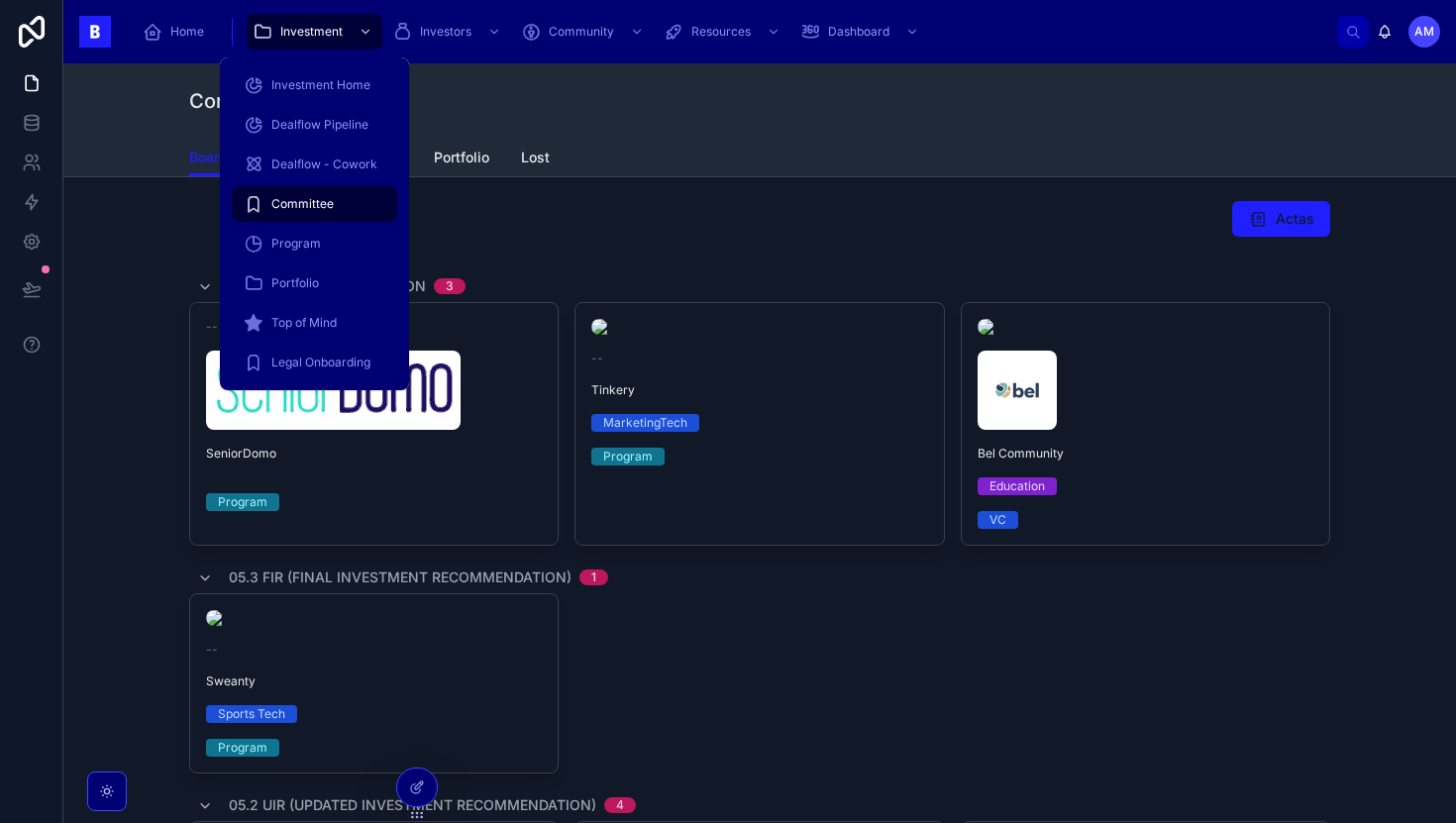 click on "Home Investment Investors Community Resources Dashboard" at bounding box center (732, 32) 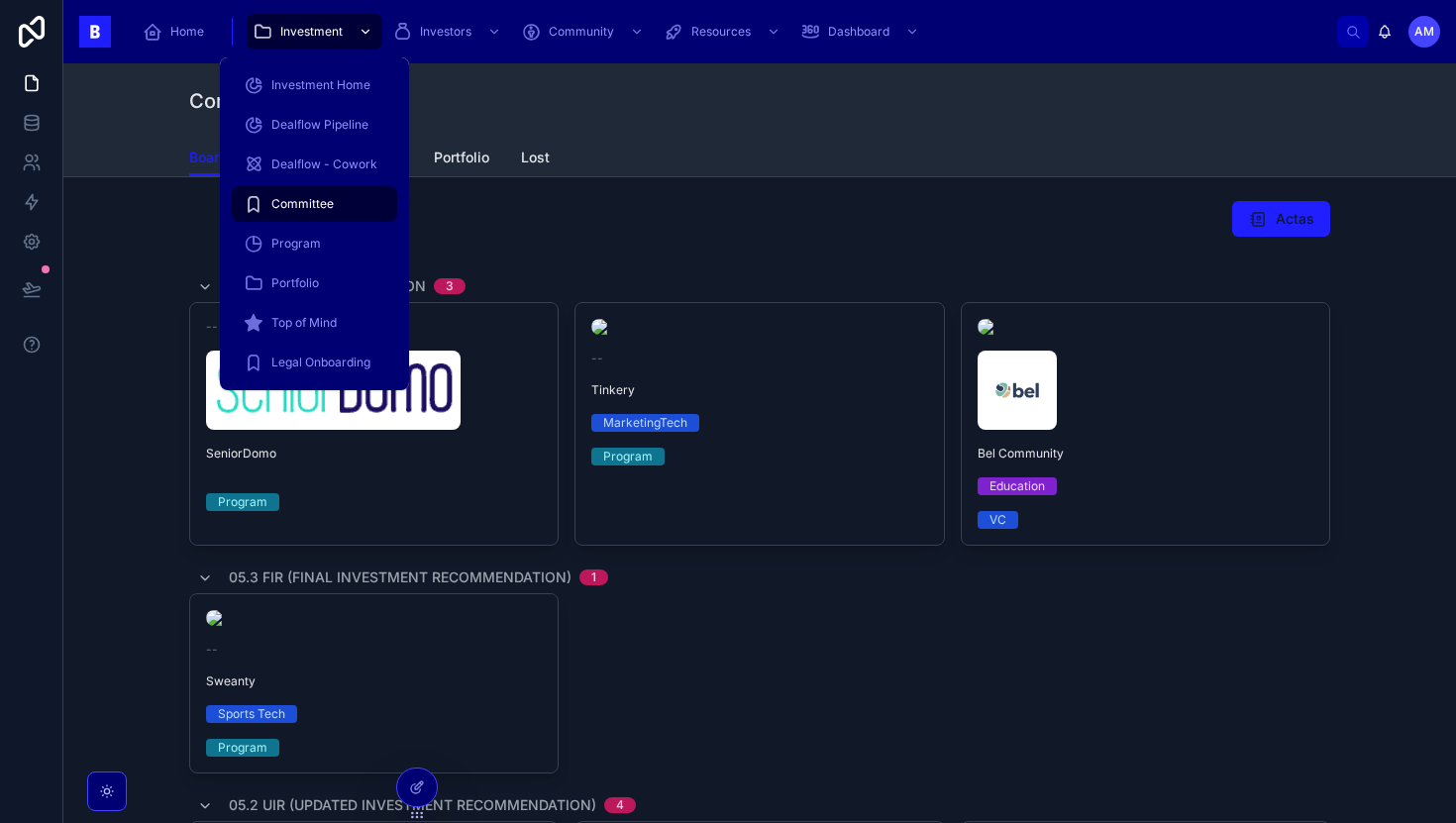 click on "Investment" at bounding box center [311, 32] 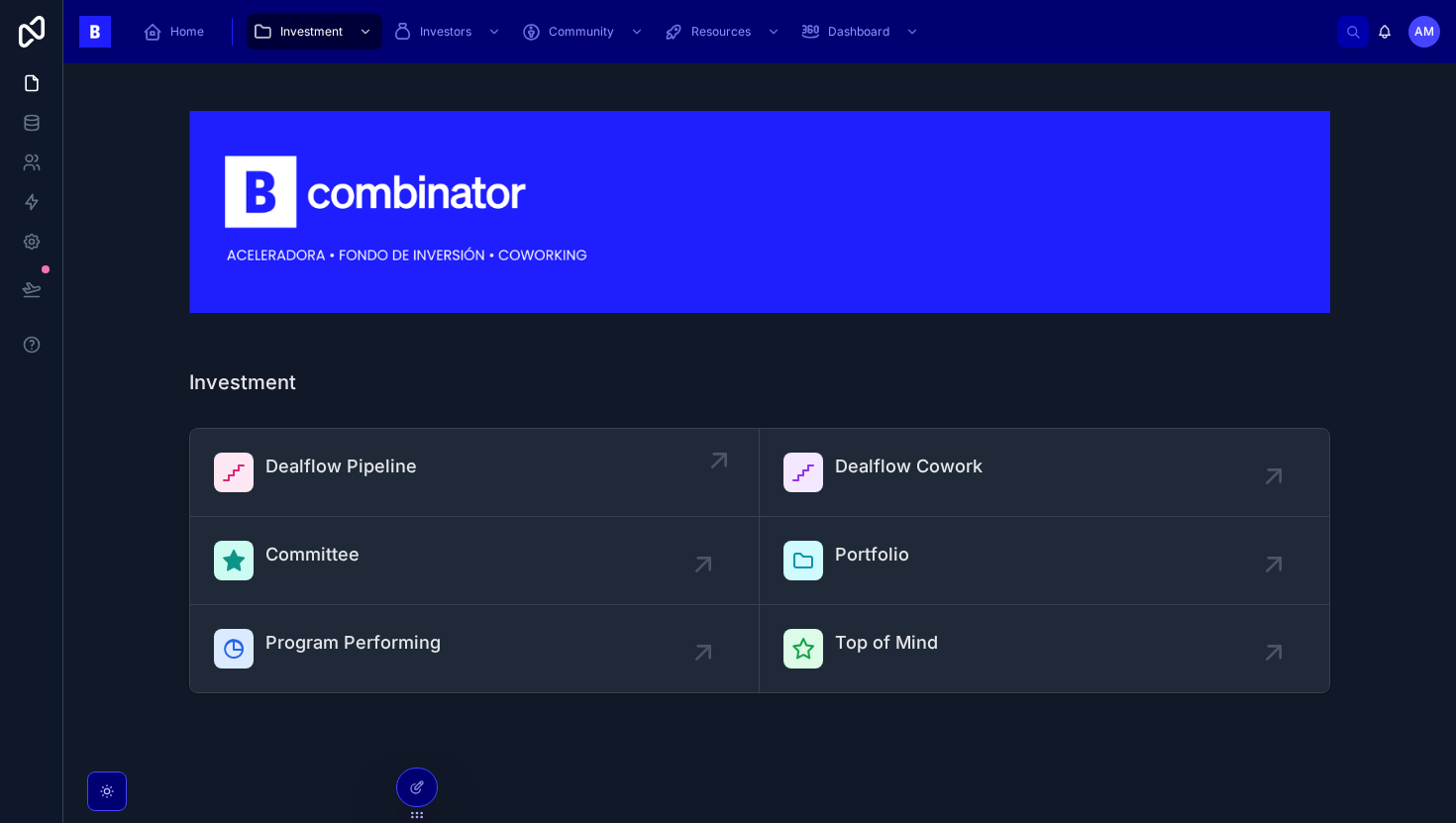 click on "Dealflow Pipeline" at bounding box center [341, 466] 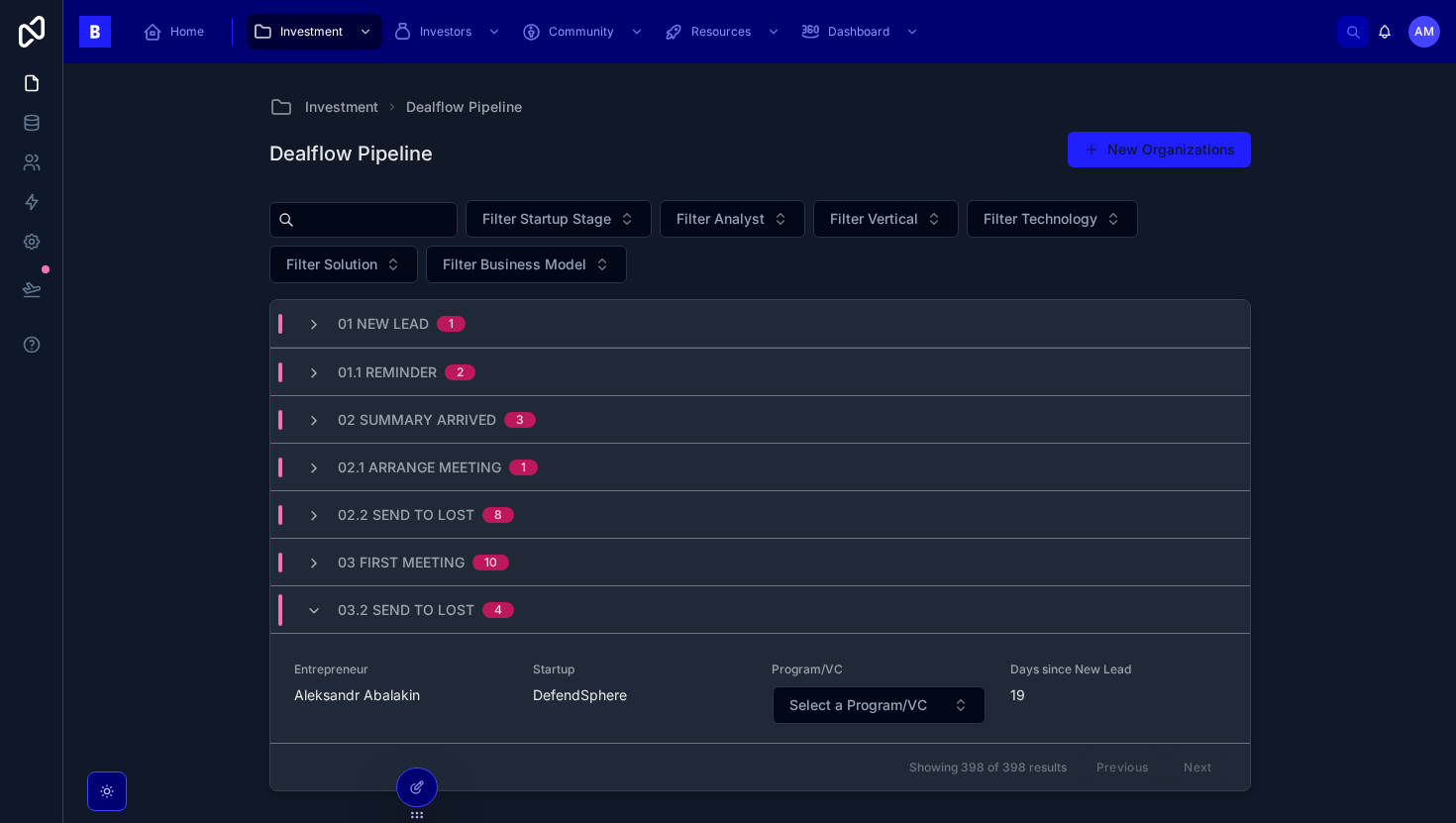 click at bounding box center [375, 220] 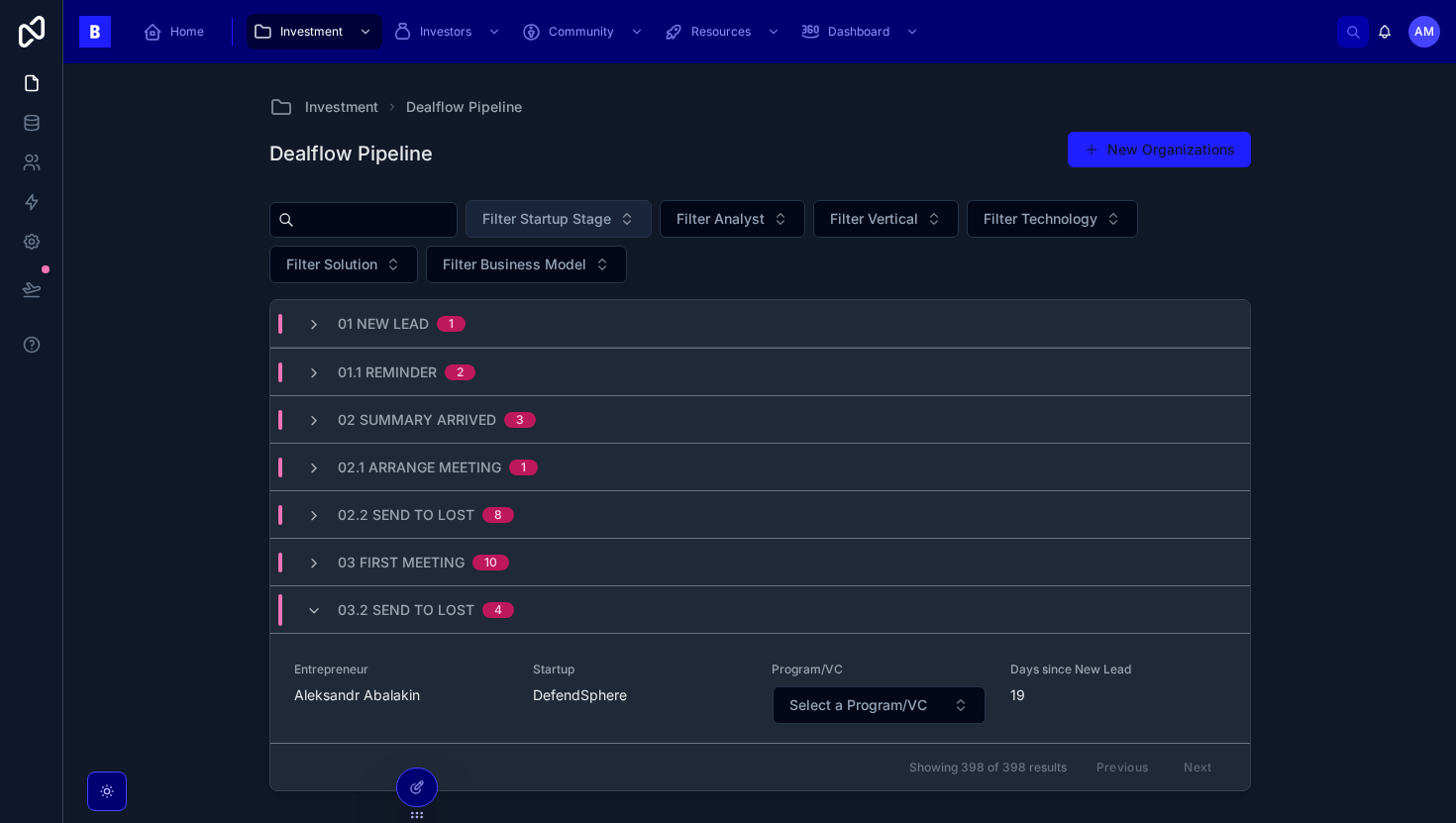 click on "Filter Startup Stage" at bounding box center (547, 219) 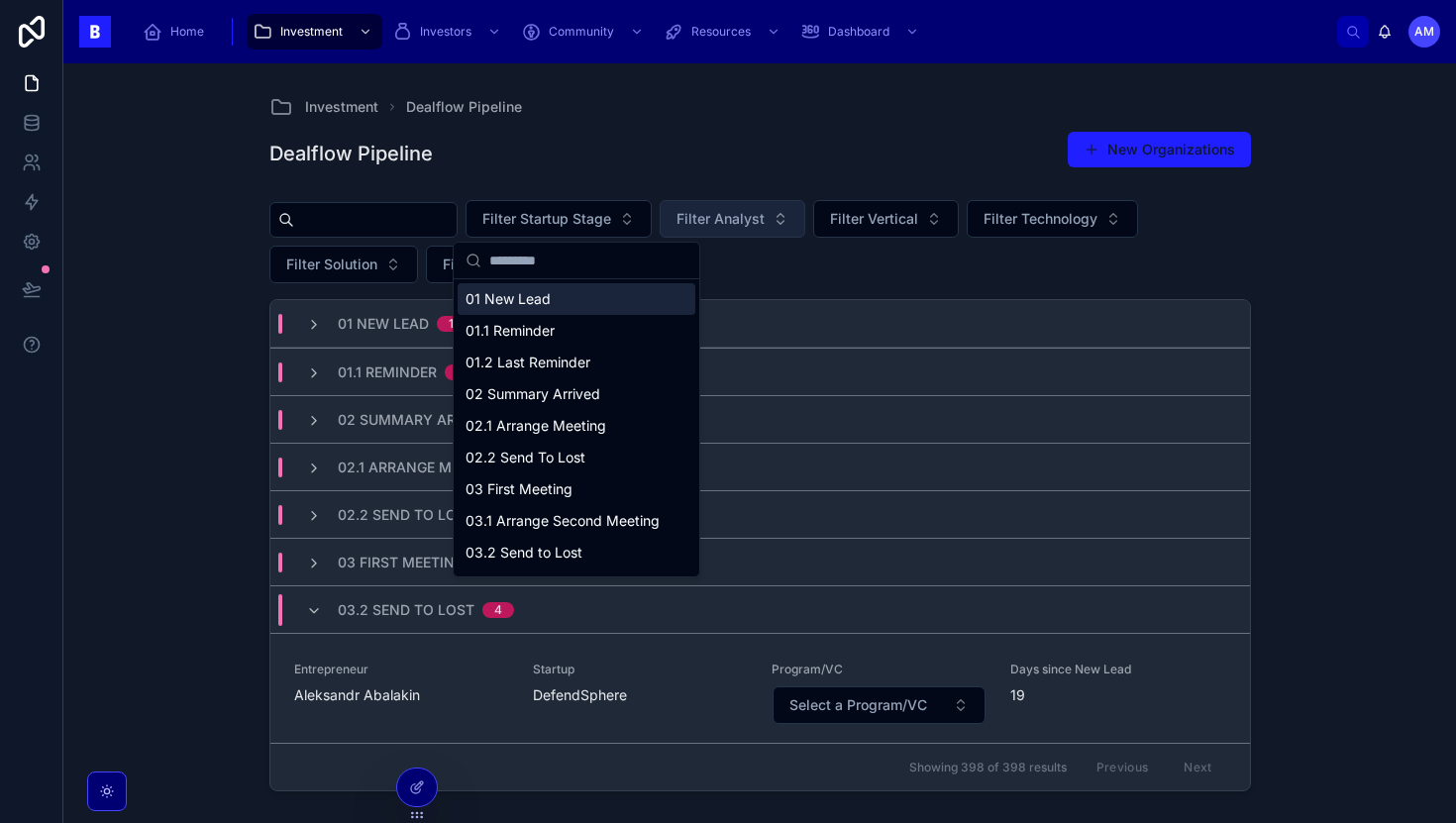 click on "Filter Analyst" at bounding box center (720, 219) 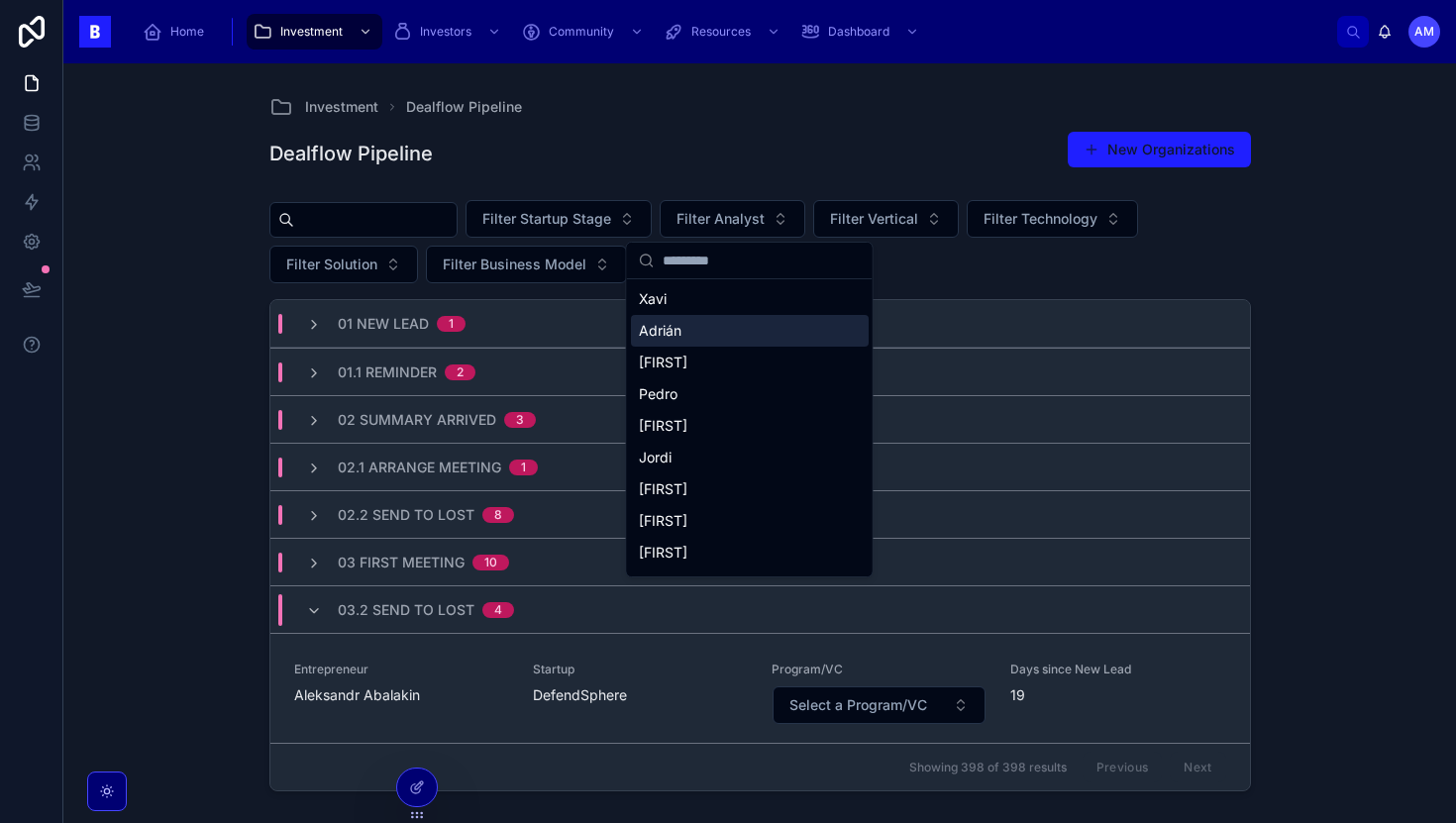 click on "Adrián" at bounding box center (750, 331) 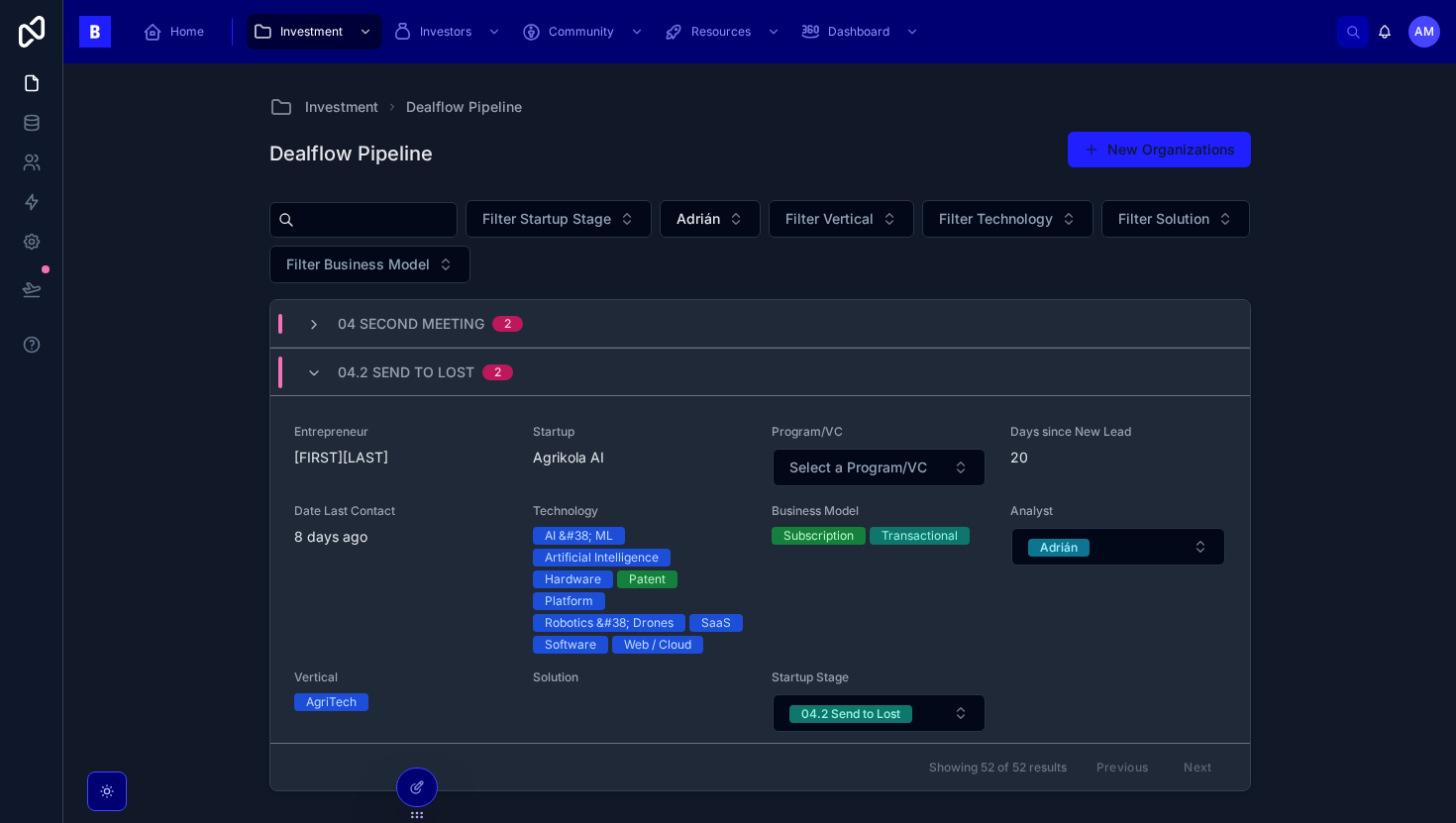 click on "04 Second Meeting 2" at bounding box center (760, 324) 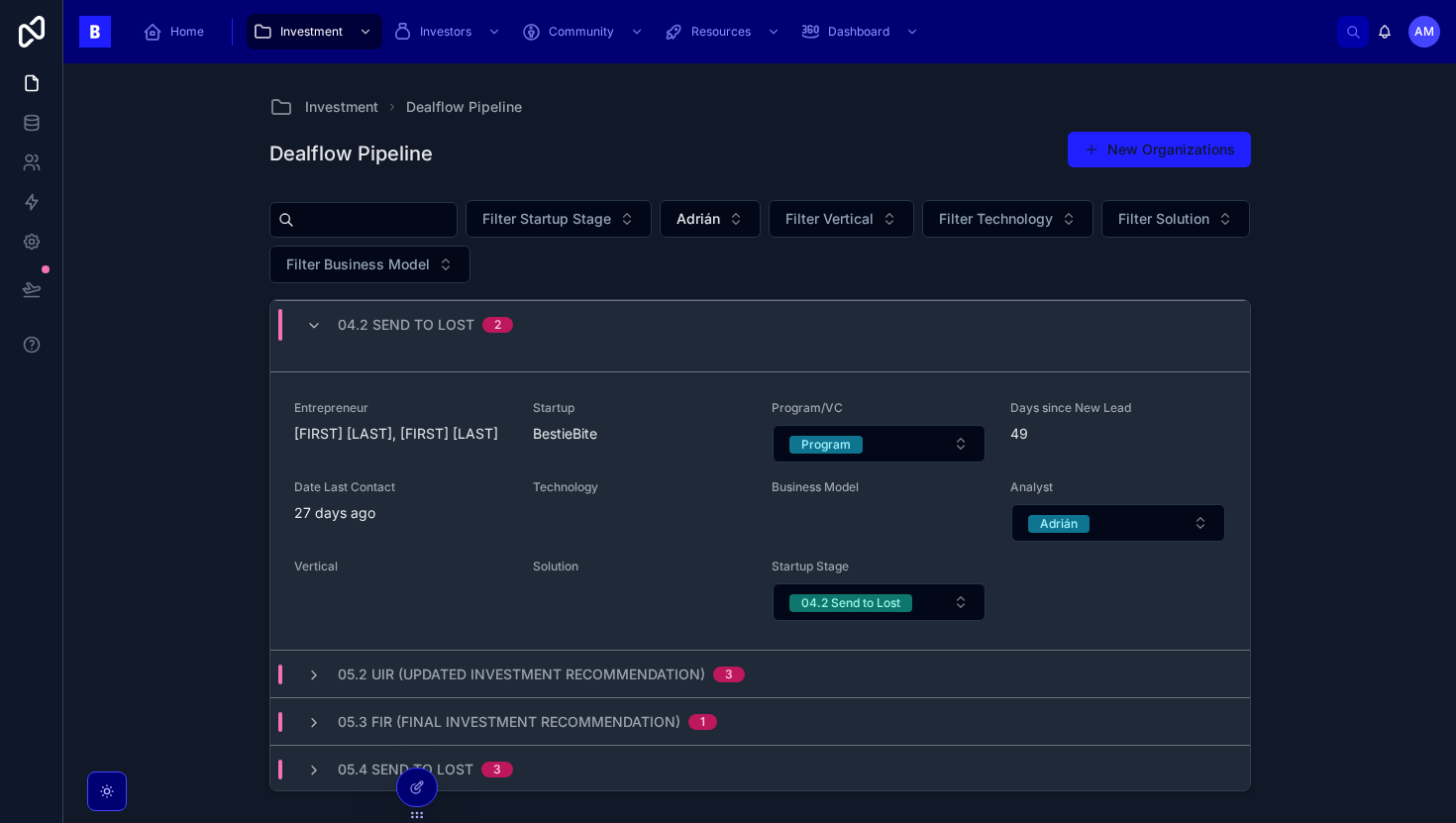 scroll, scrollTop: 1020, scrollLeft: 0, axis: vertical 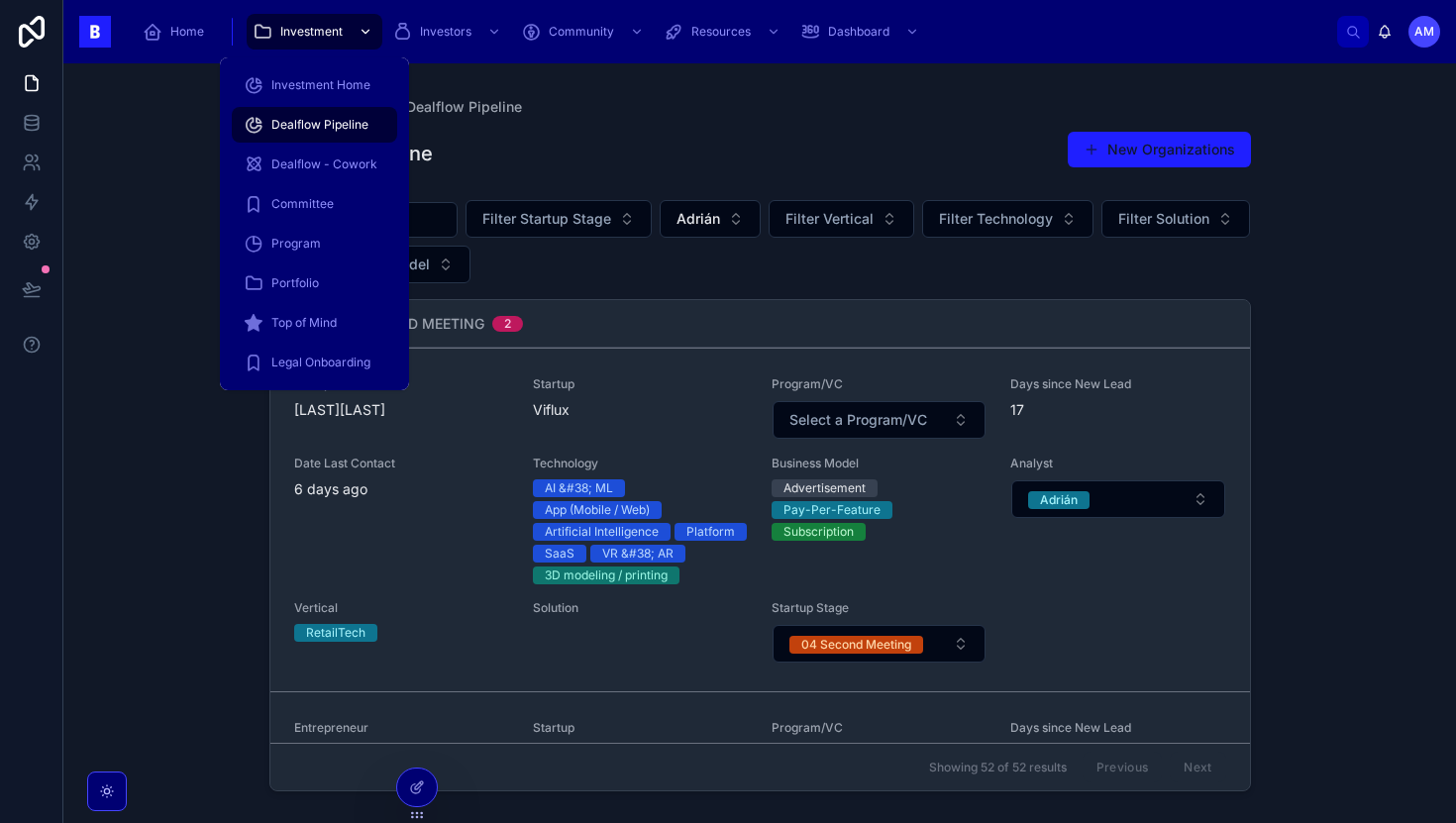 click on "Investment" at bounding box center (311, 32) 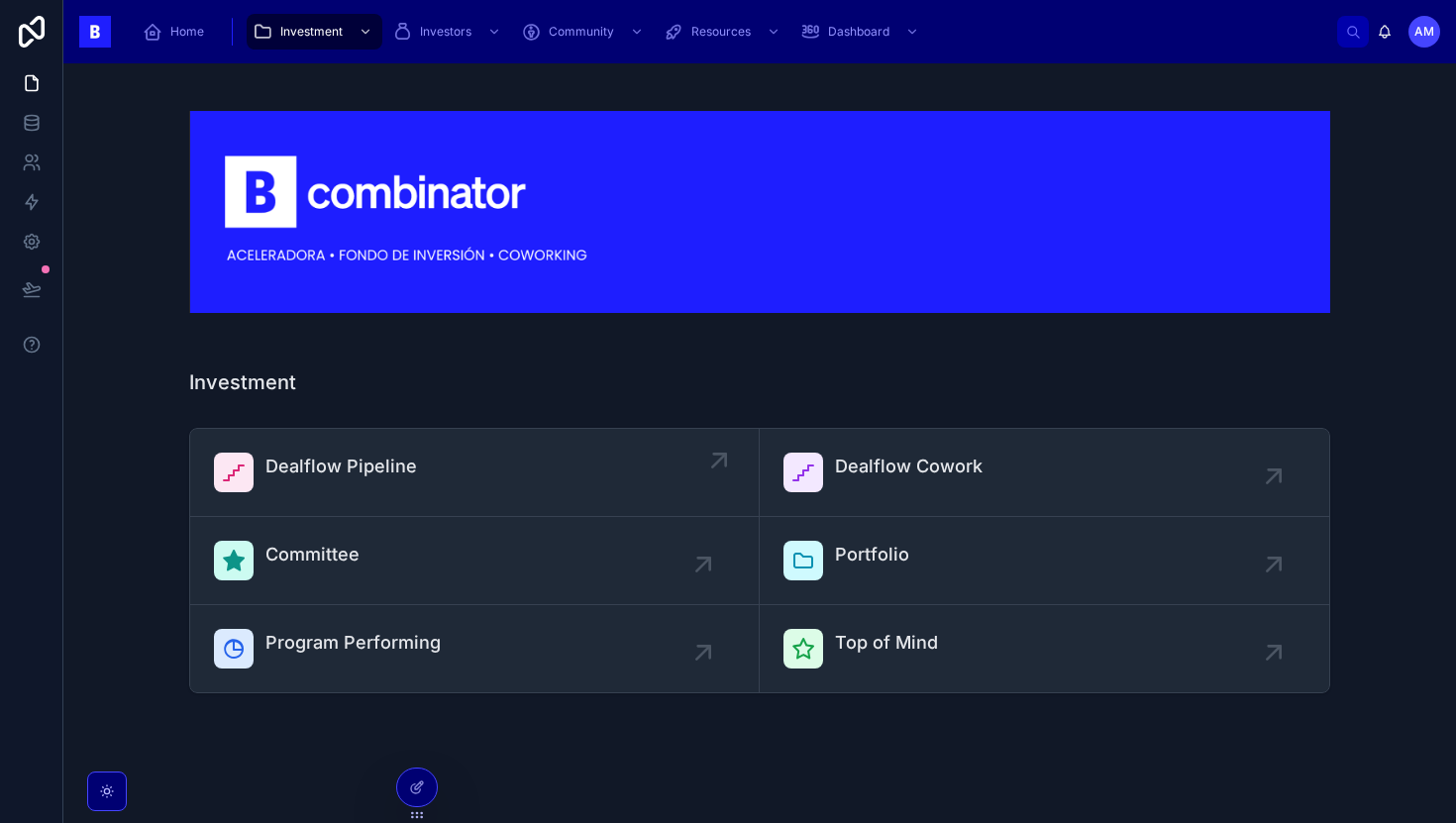 click on "Dealflow Pipeline" at bounding box center [341, 466] 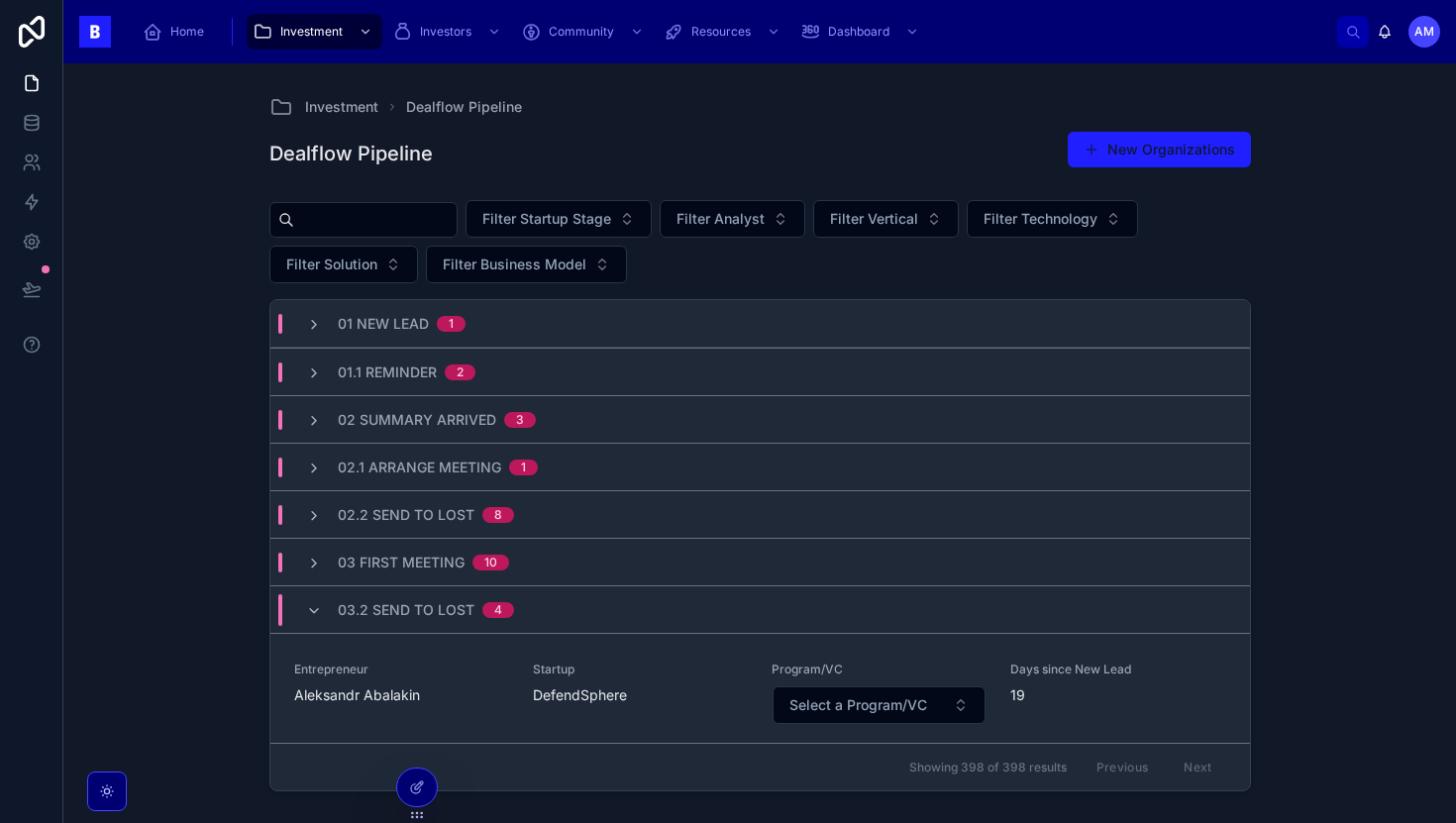click on "03.2 Send to Lost 4" at bounding box center (426, 610) 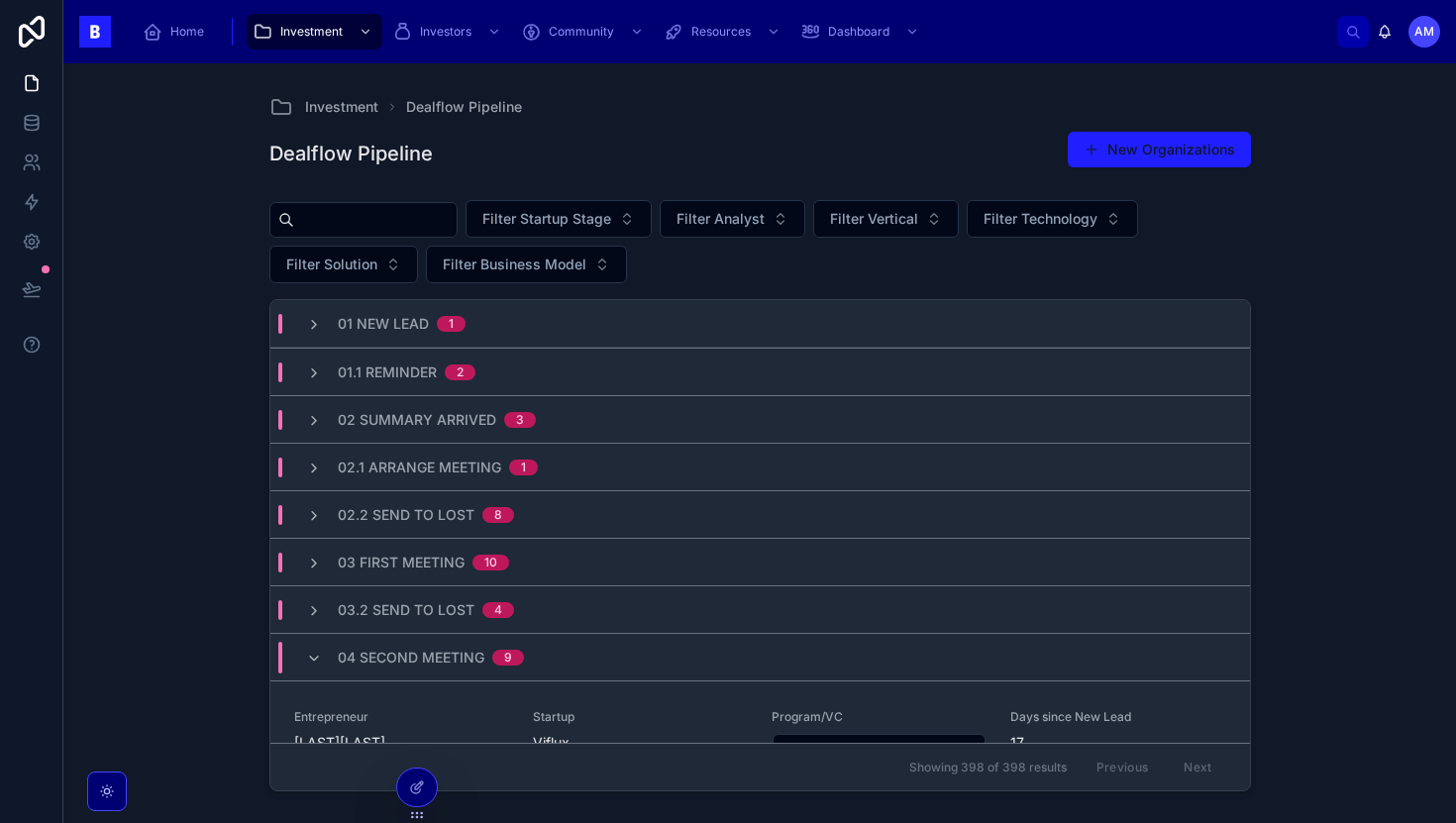 click on "04 Second Meeting" at bounding box center [411, 658] 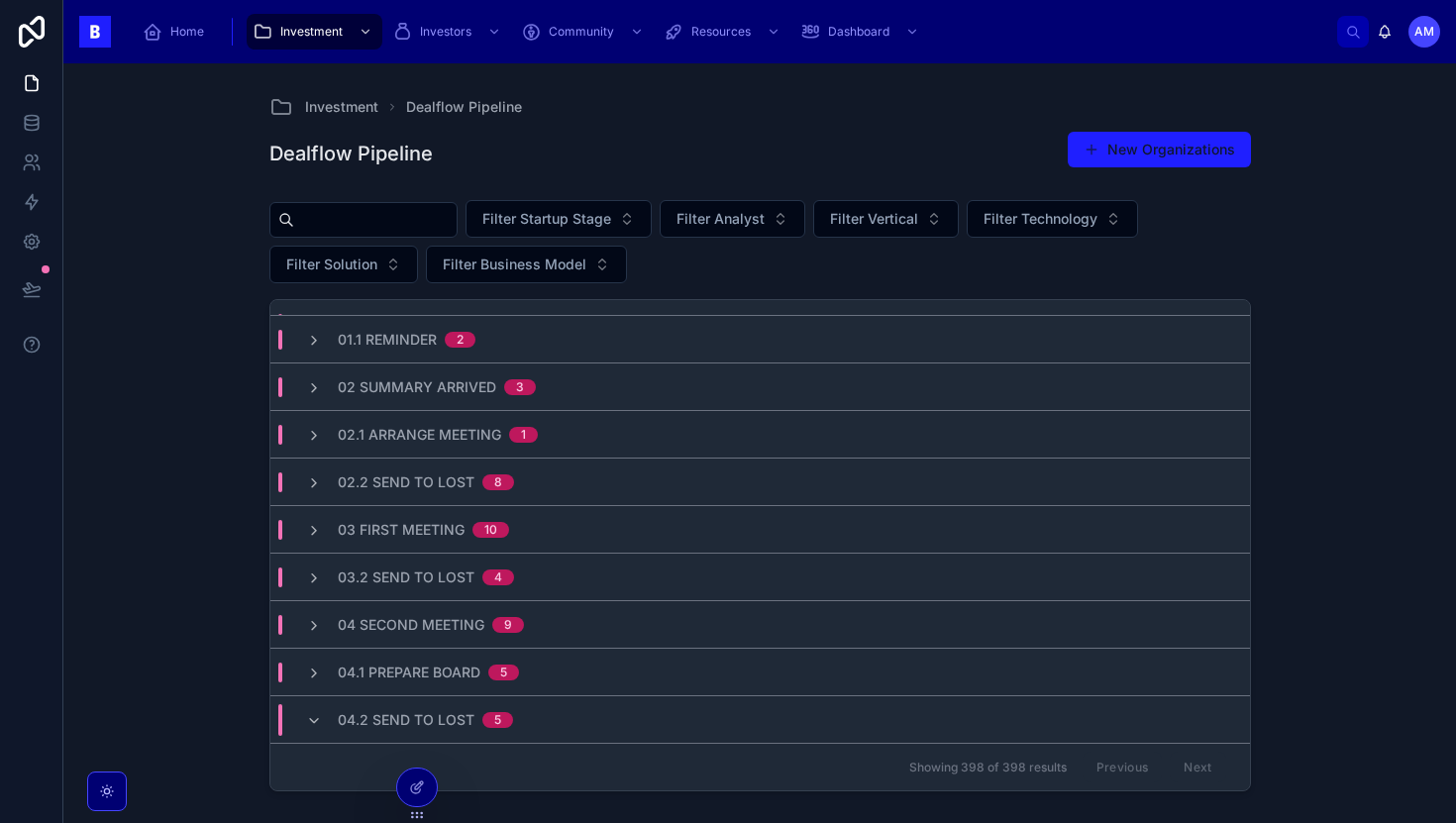 scroll, scrollTop: 0, scrollLeft: 0, axis: both 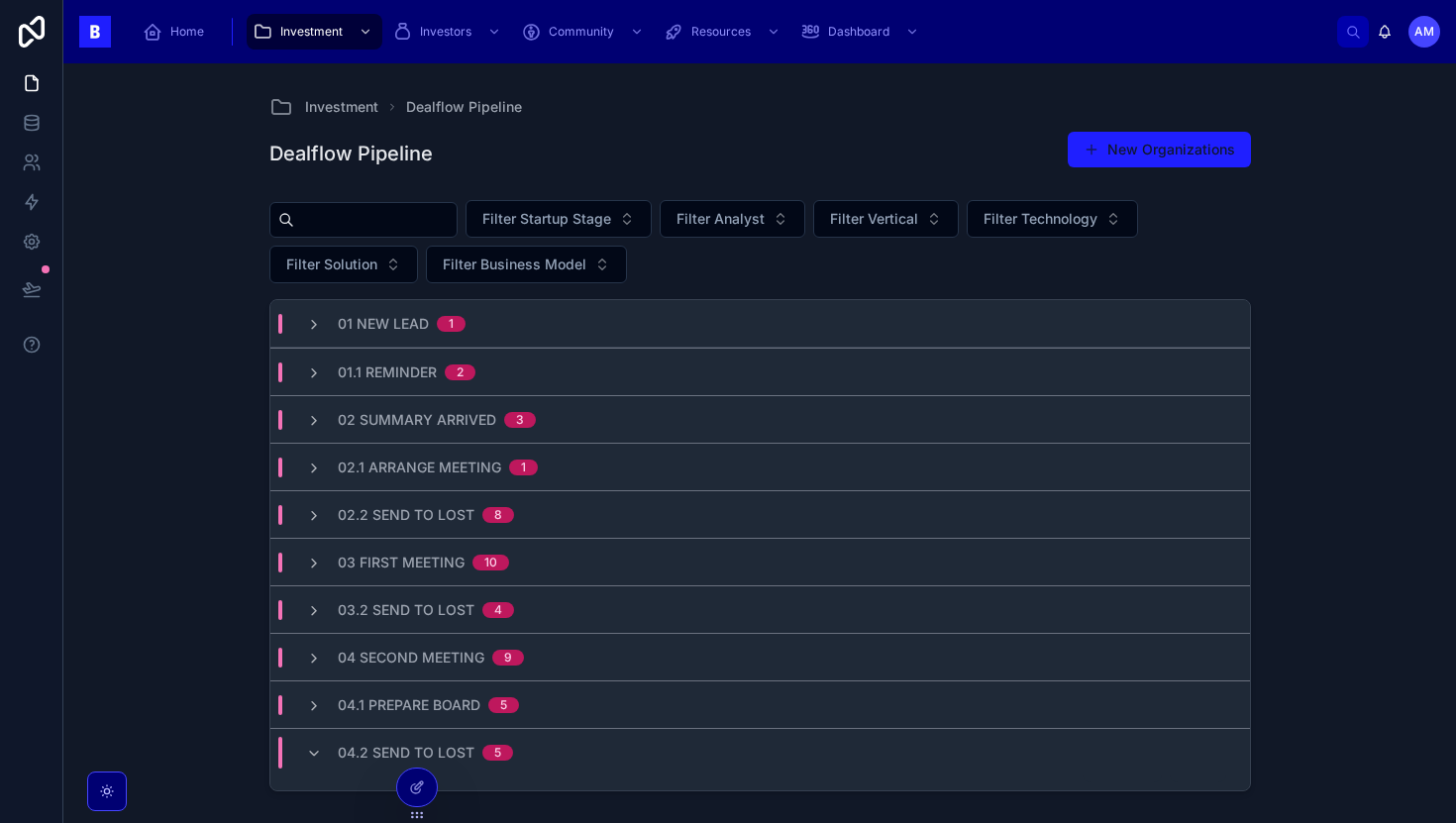 click at bounding box center [375, 220] 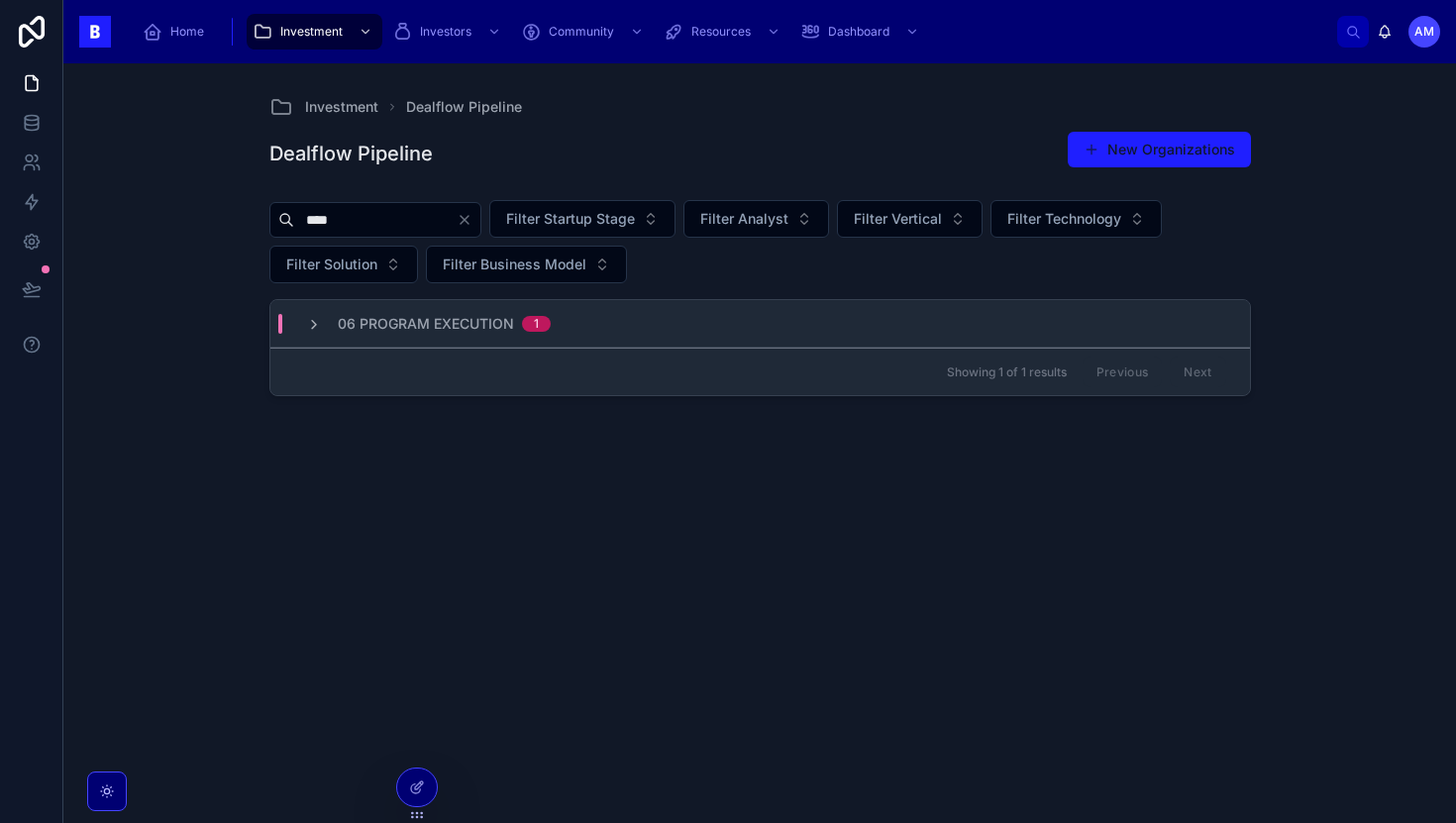 type on "****" 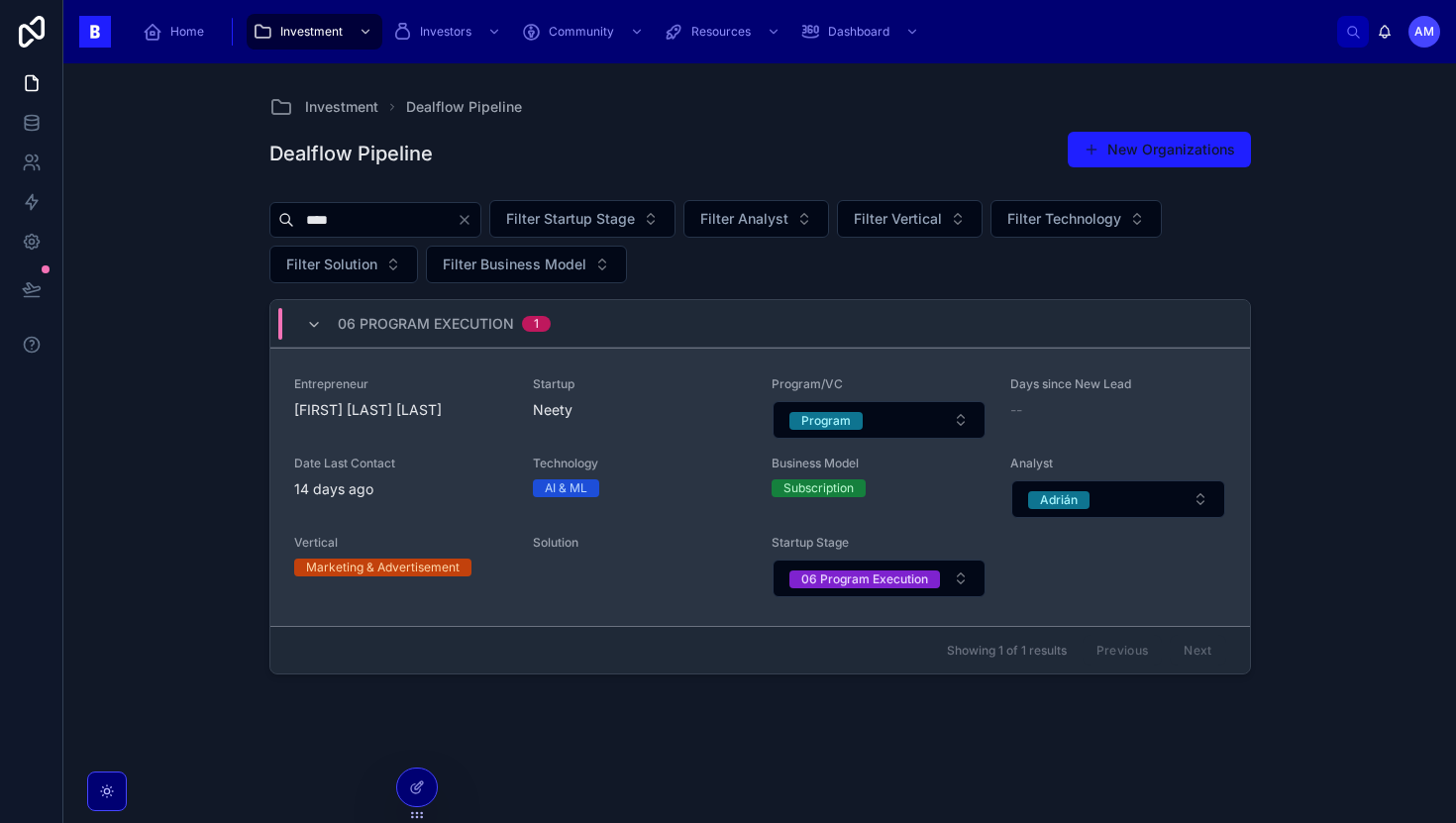 click on "[FIRST] [LAST] [LAST]" at bounding box center [401, 410] 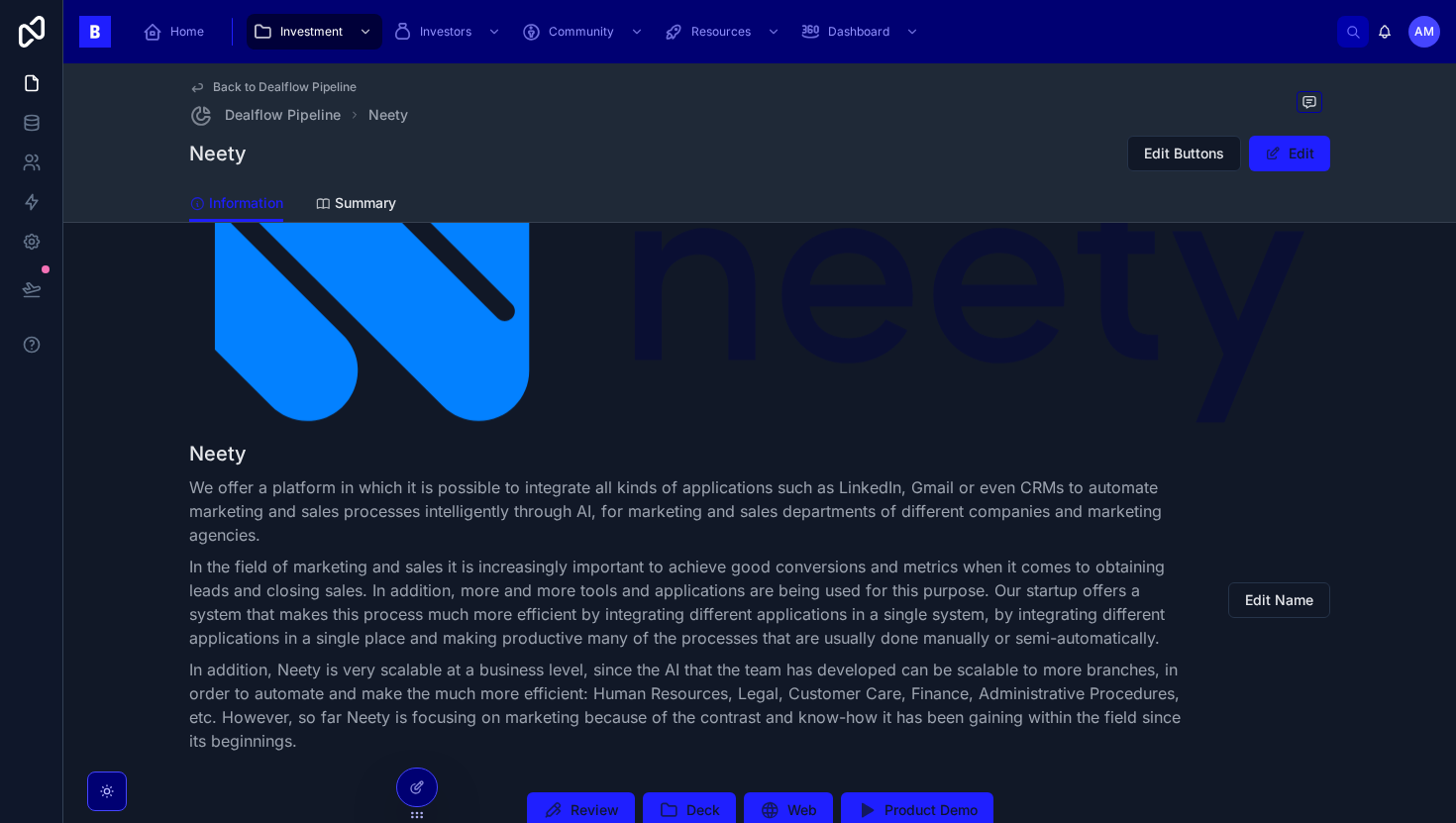 scroll, scrollTop: 465, scrollLeft: 0, axis: vertical 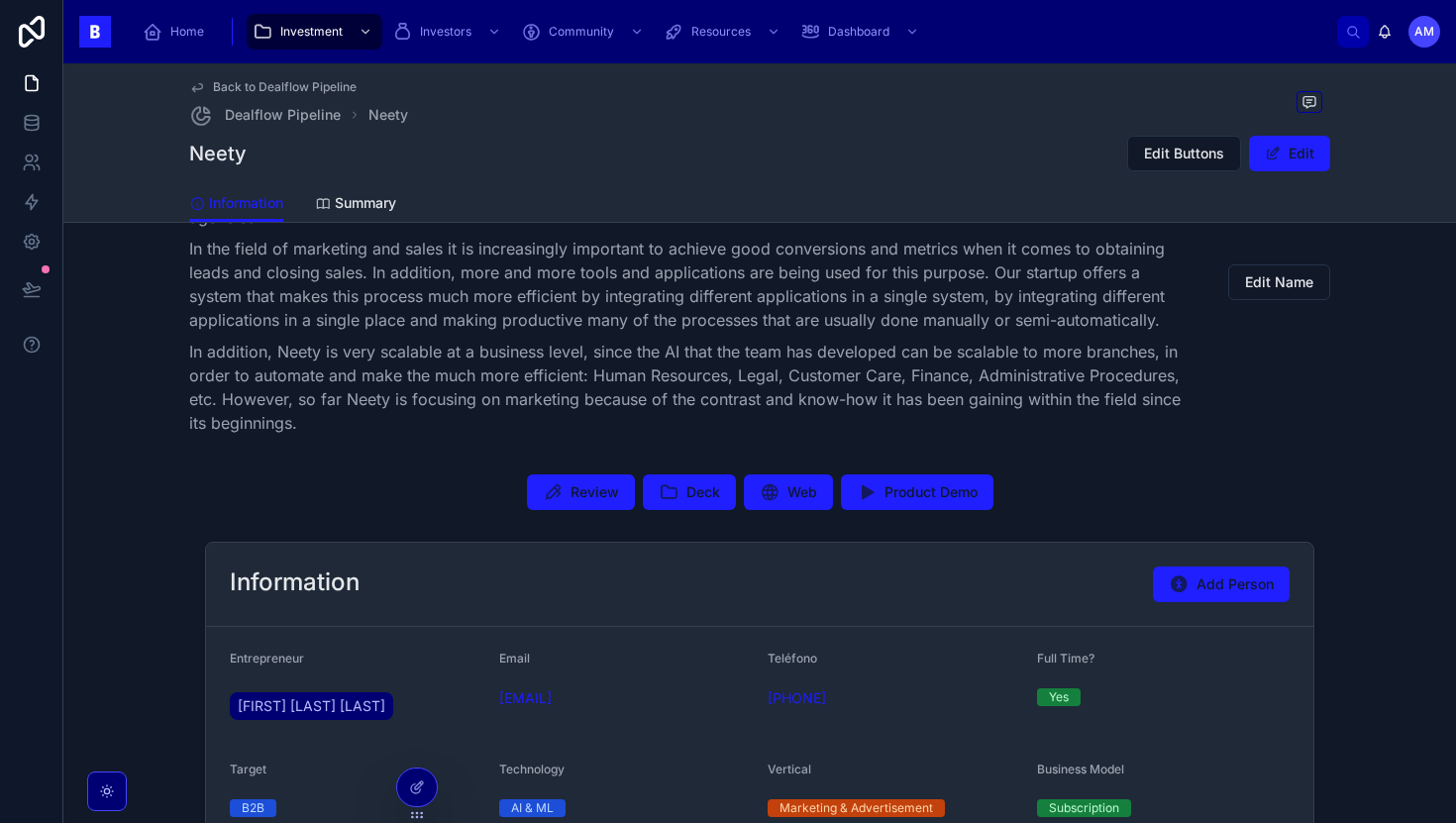 click on "Review Deck Web Product Demo" at bounding box center [760, 492] 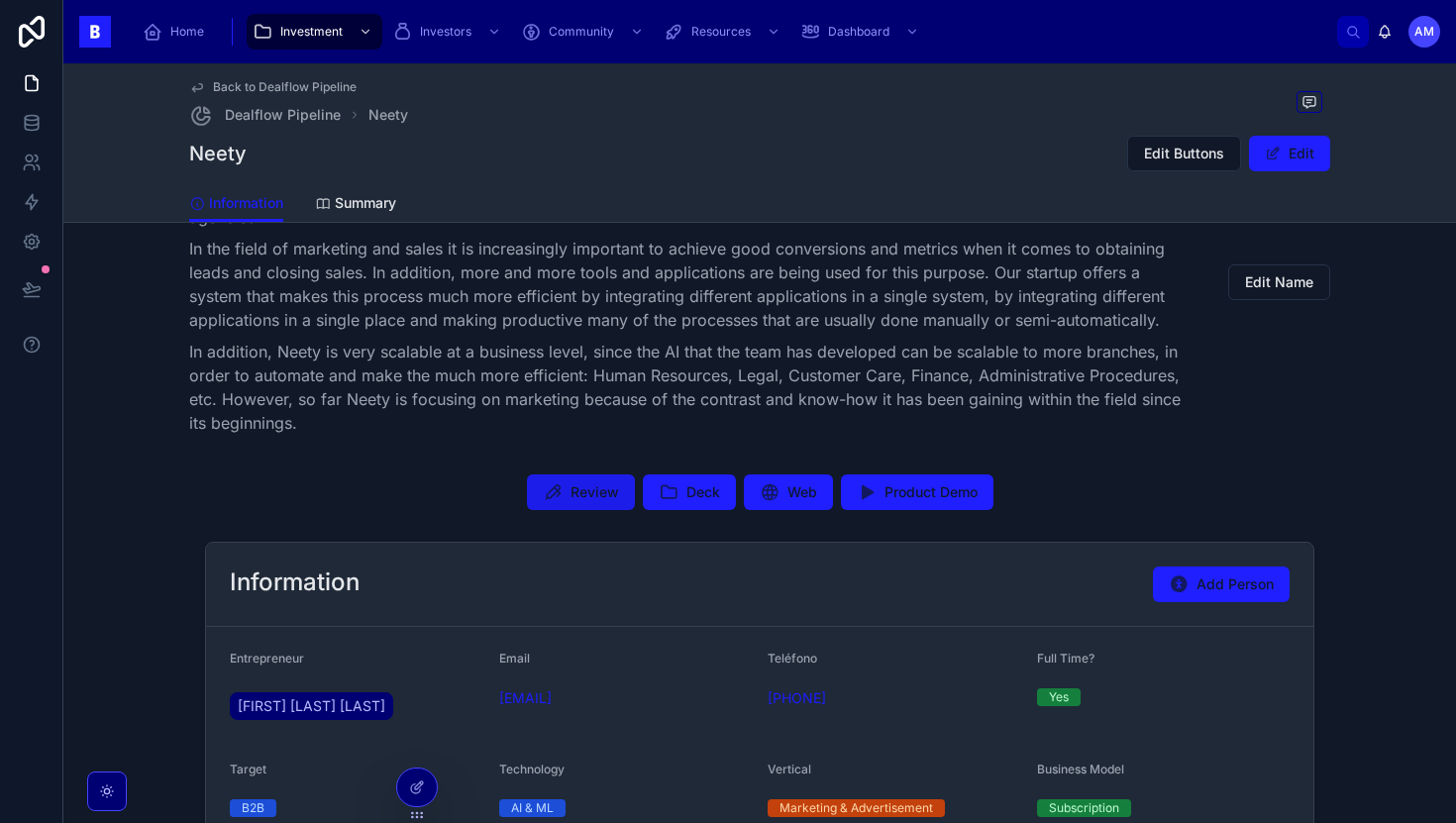 click on "Review" at bounding box center (580, 492) 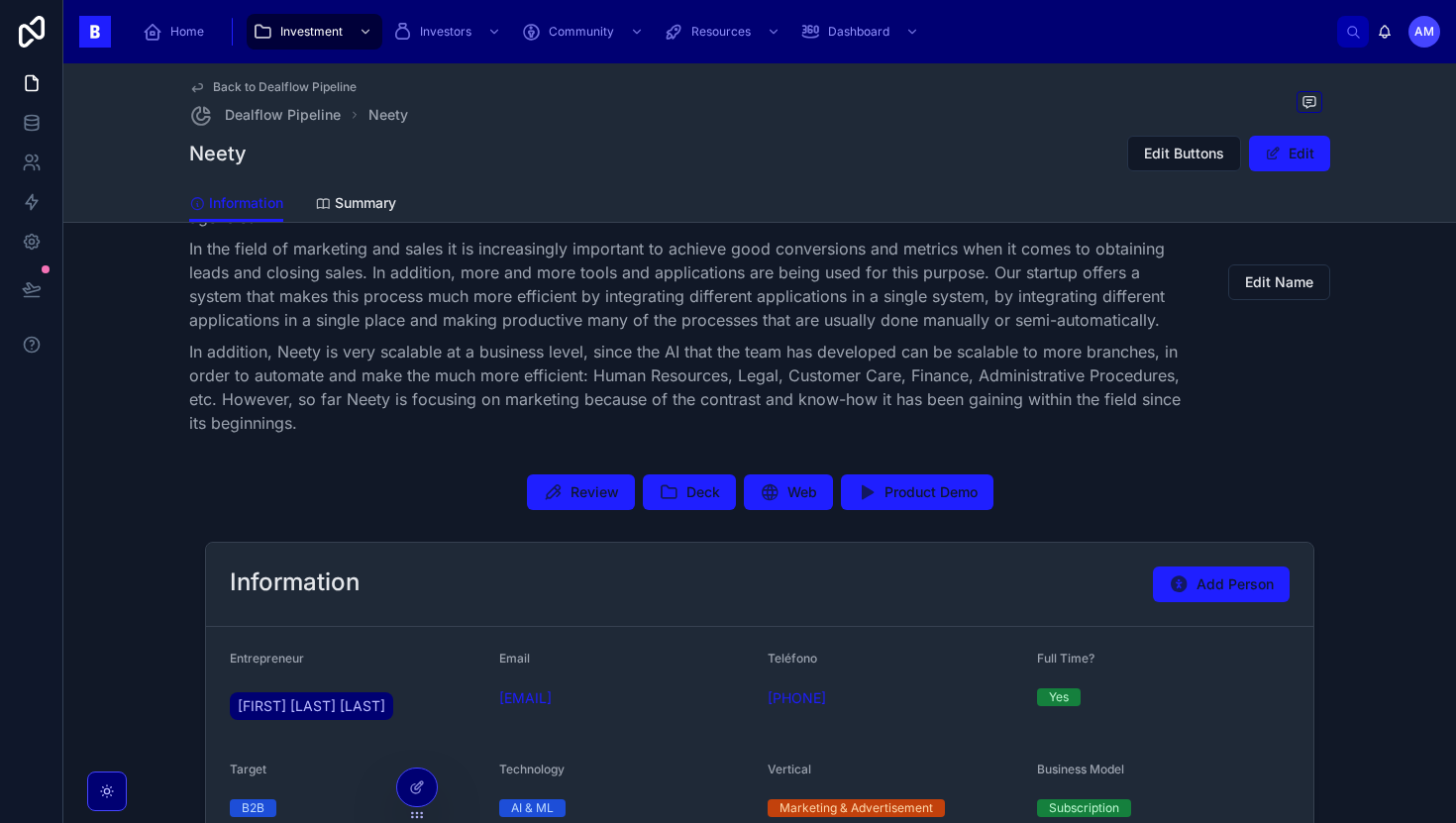 click on "Review Deck Web Product Demo" at bounding box center (760, 492) 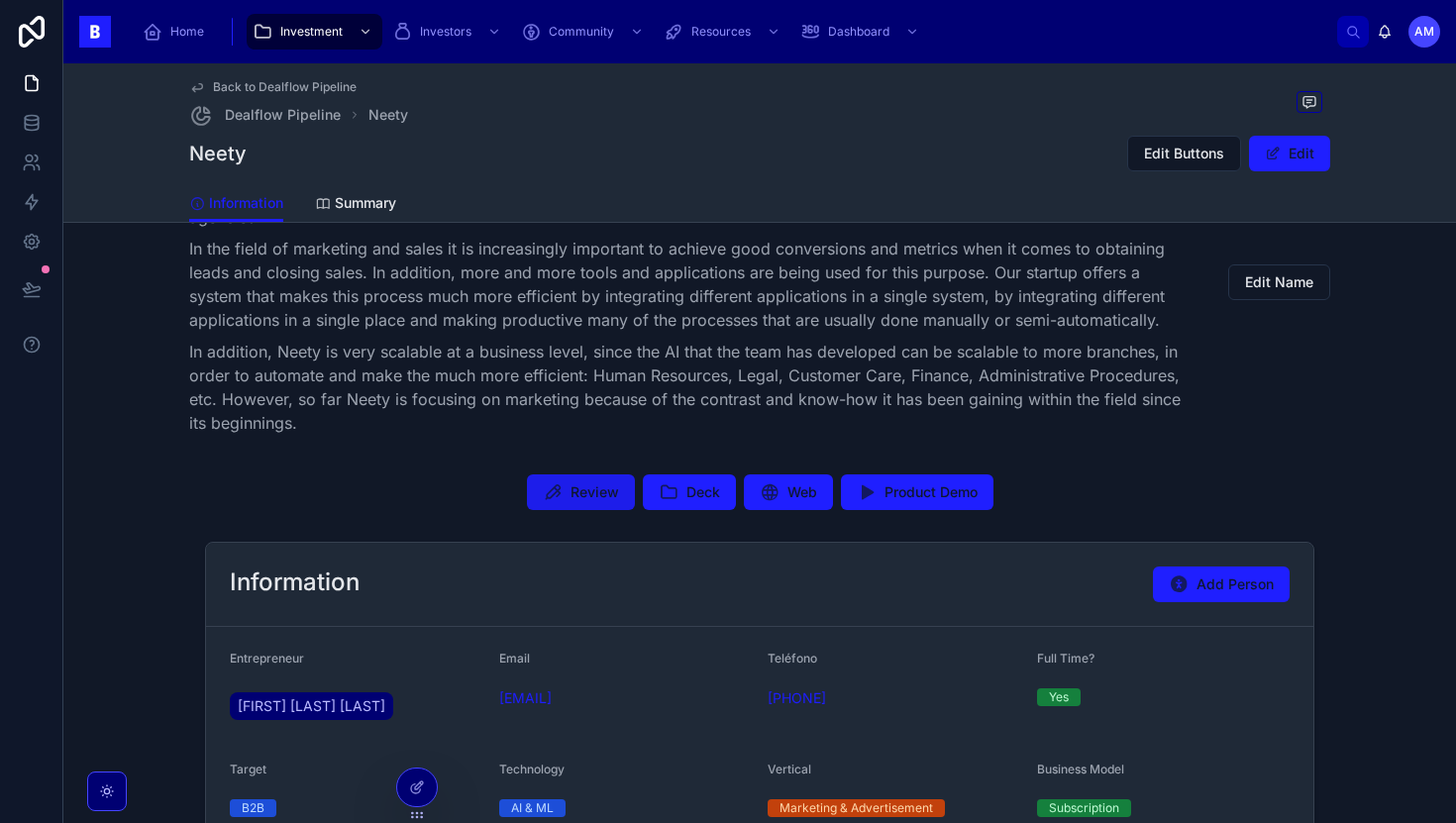 click on "Review" at bounding box center (594, 492) 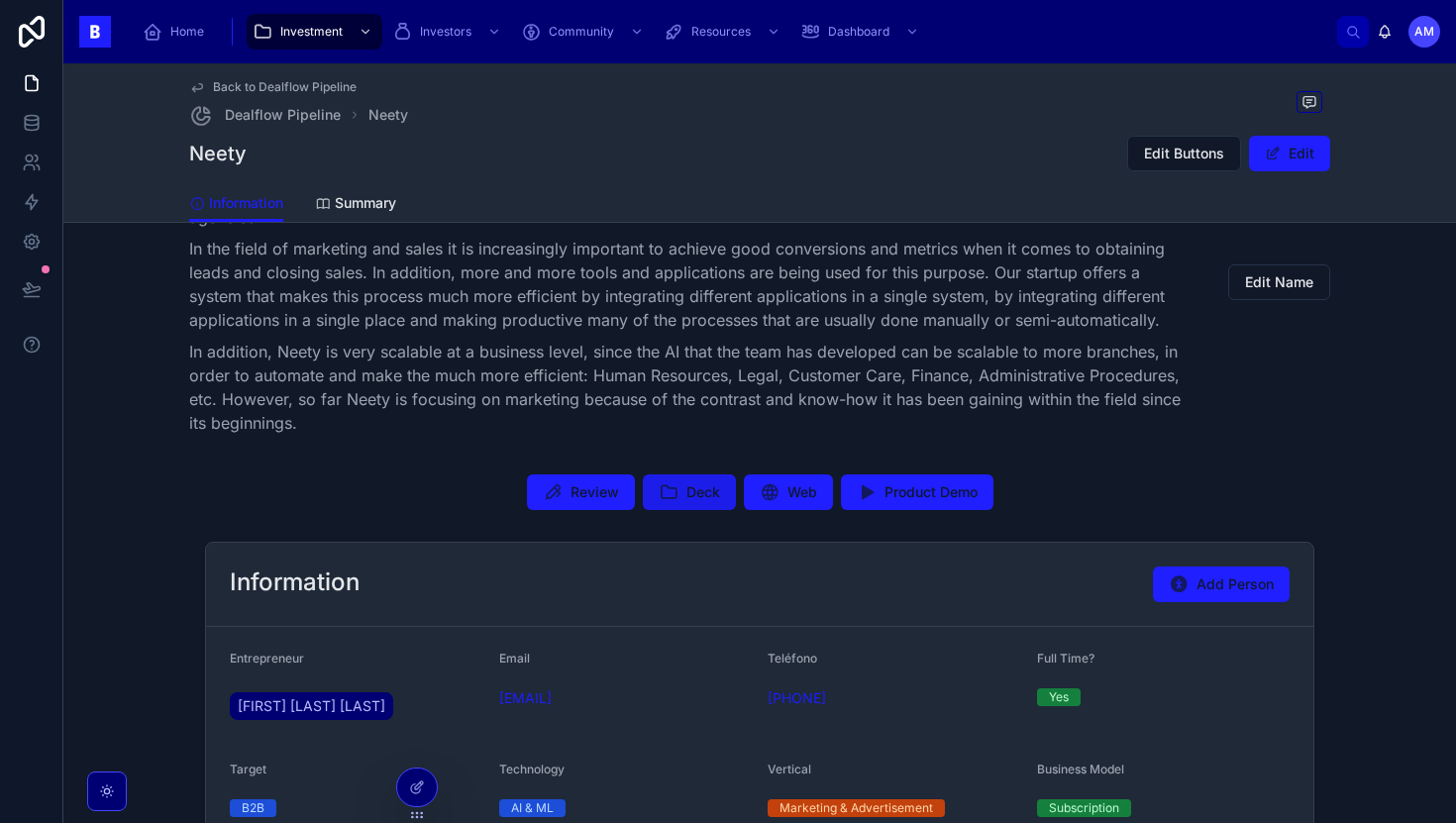 click on "Deck" at bounding box center [689, 492] 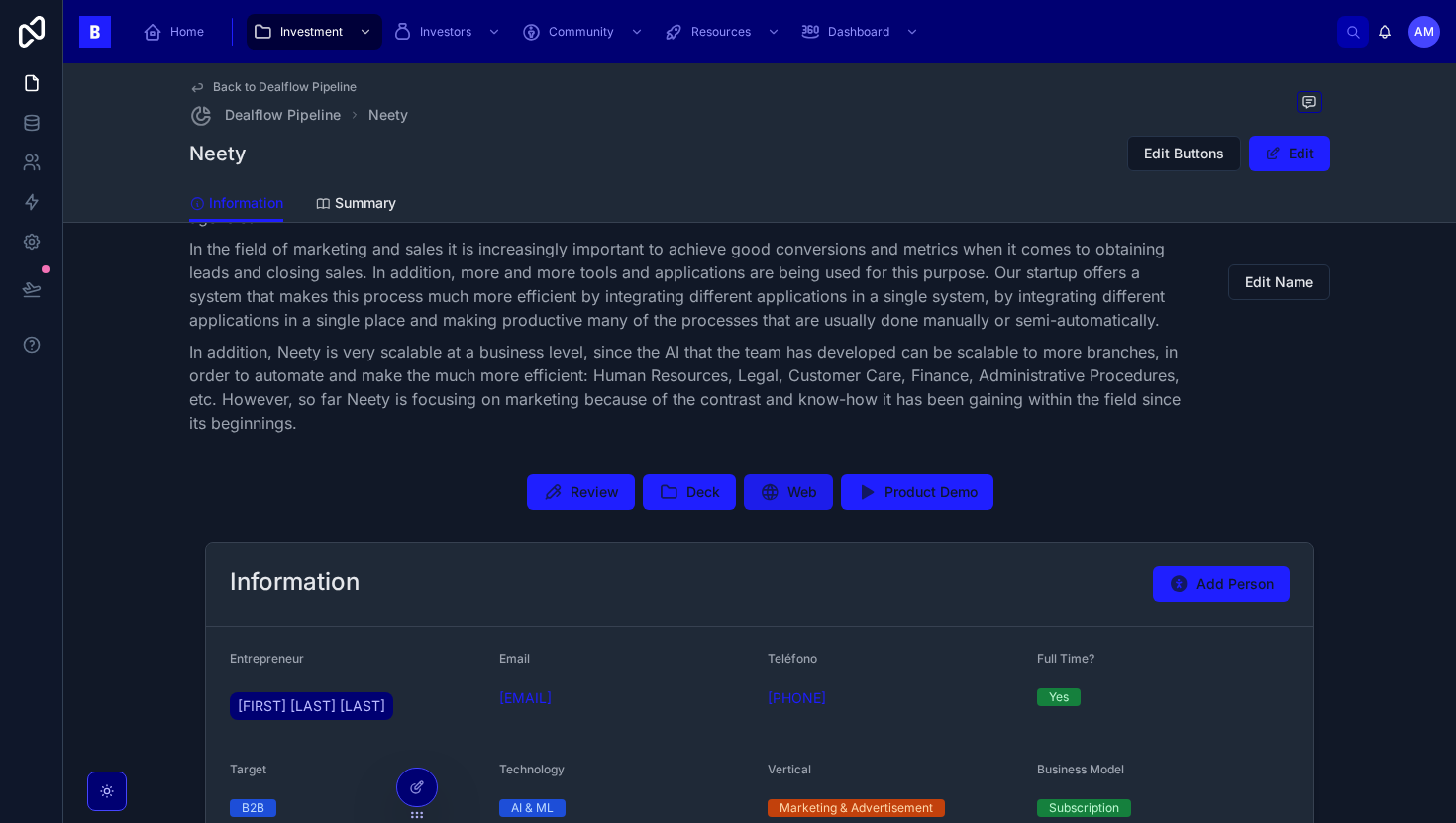 click on "Web" at bounding box center [802, 492] 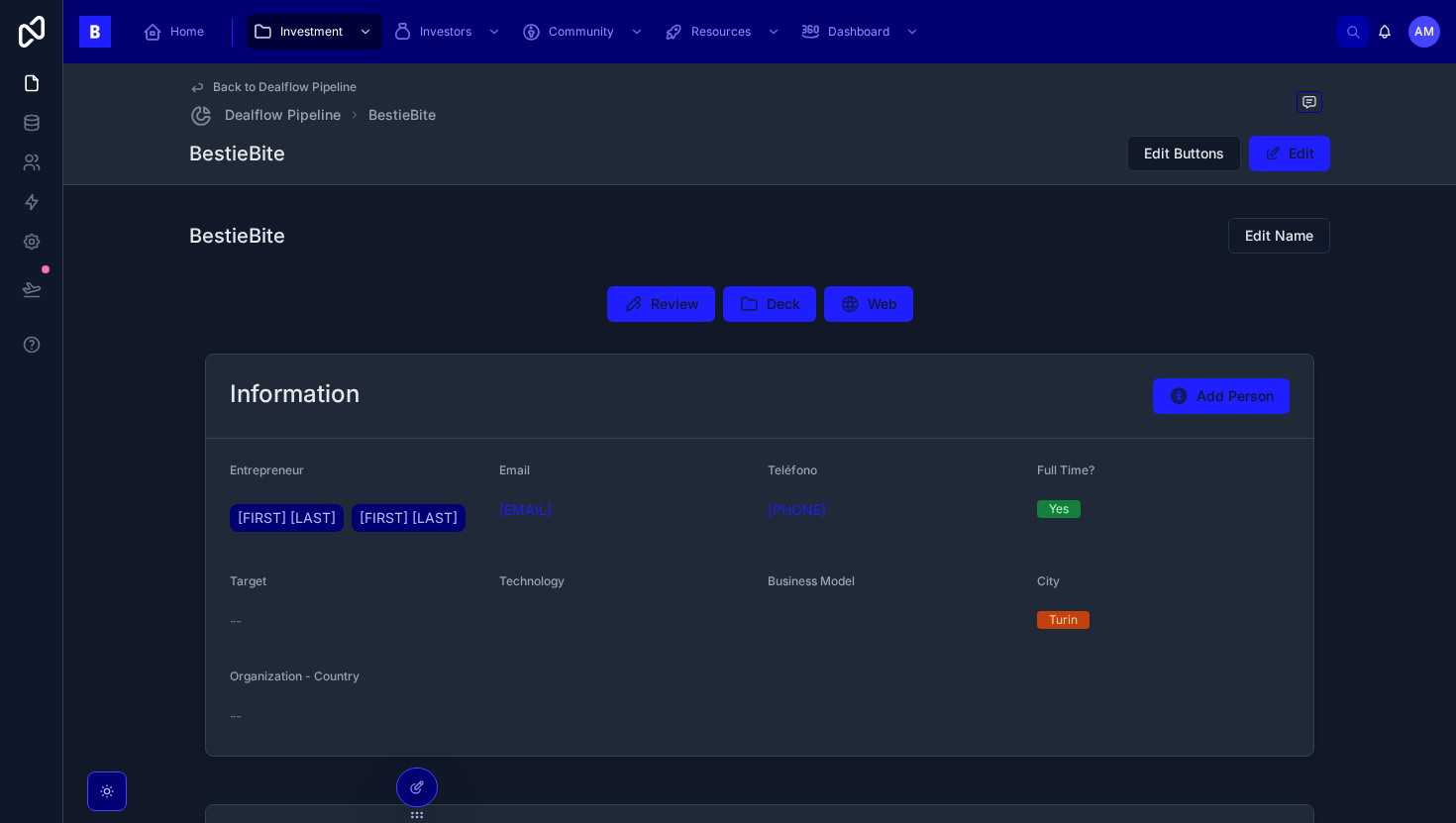 scroll, scrollTop: 0, scrollLeft: 0, axis: both 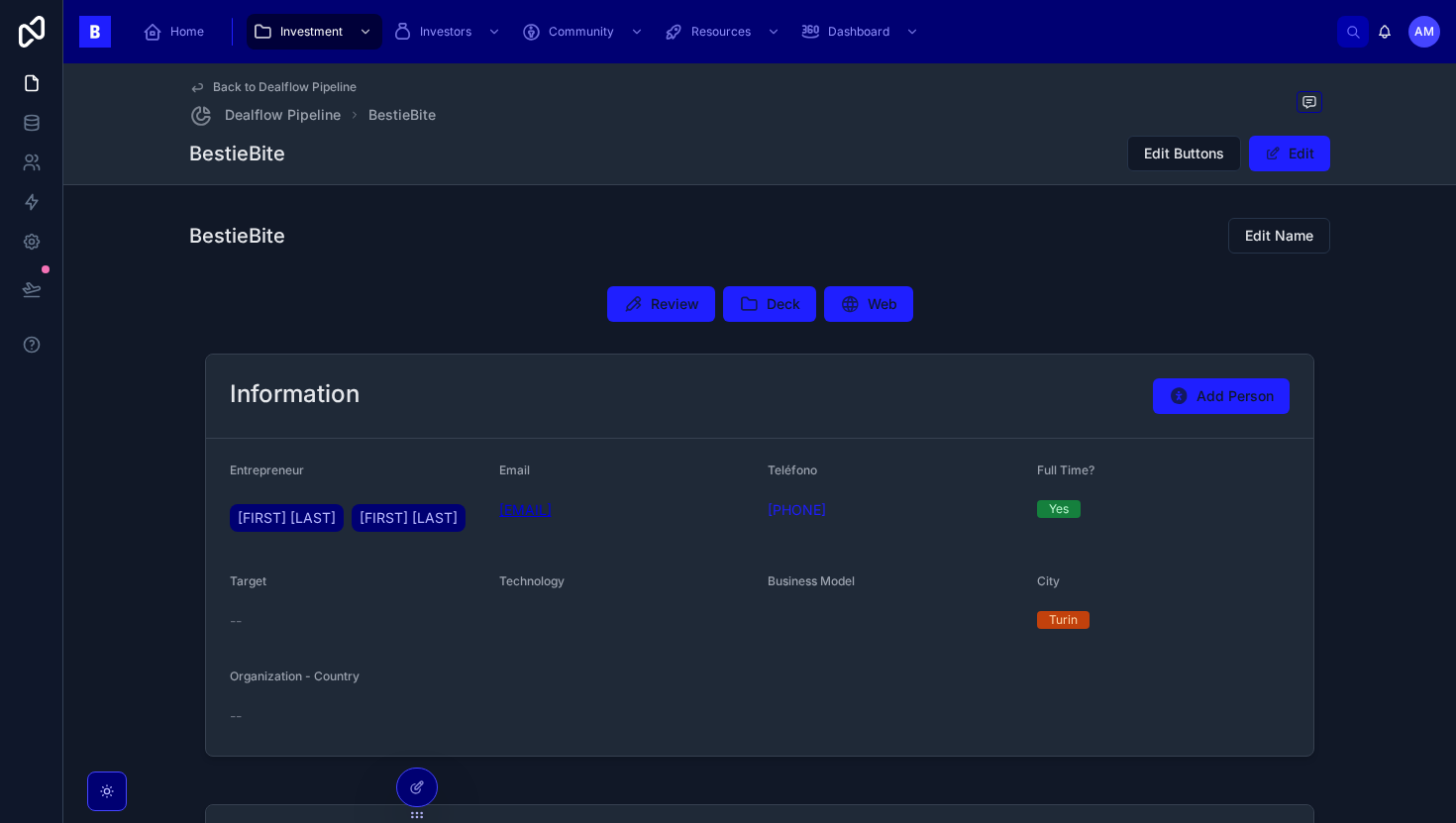 drag, startPoint x: 662, startPoint y: 510, endPoint x: 498, endPoint y: 511, distance: 164.00305 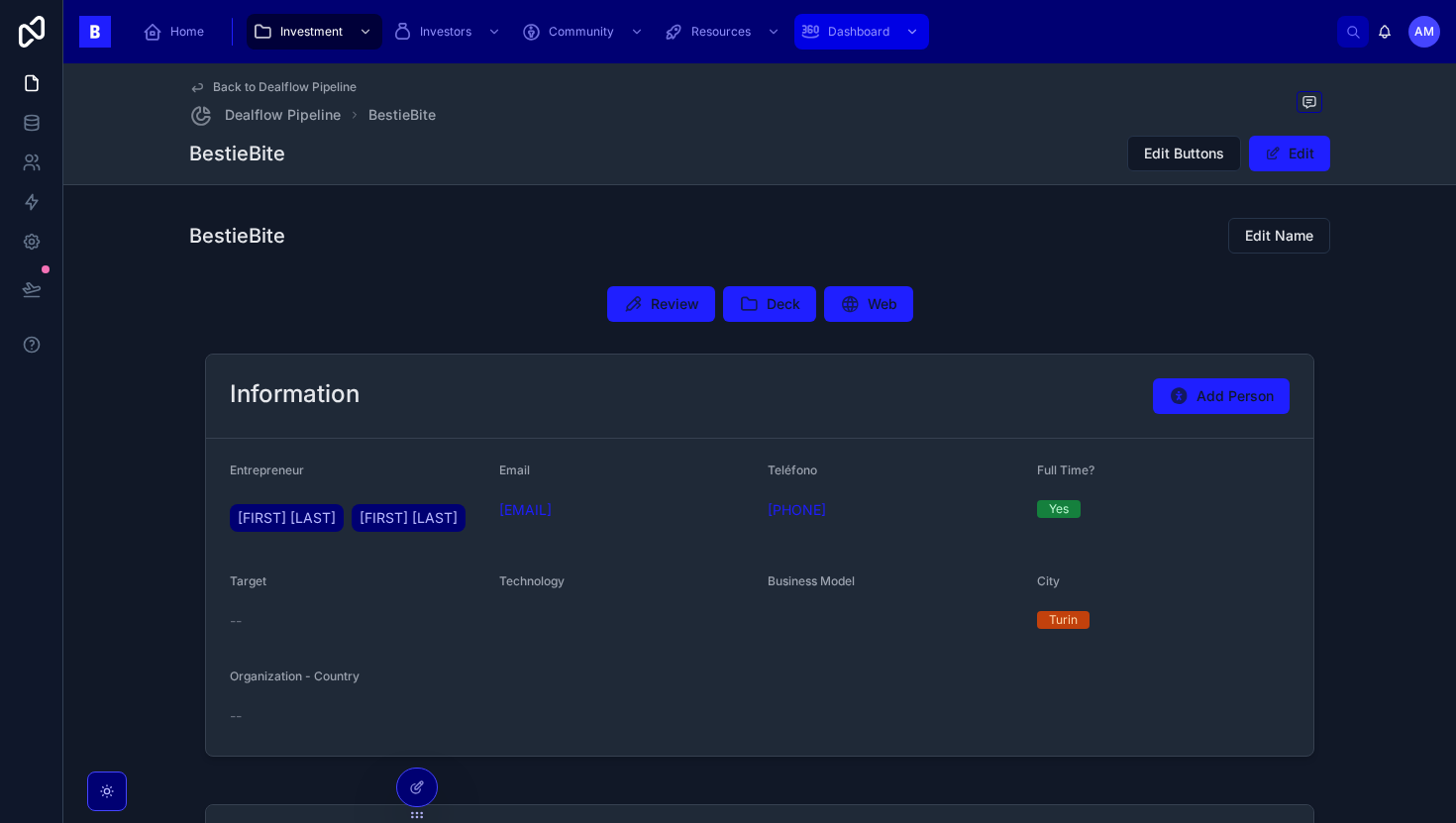 copy on "carlotta@bestiebite.it" 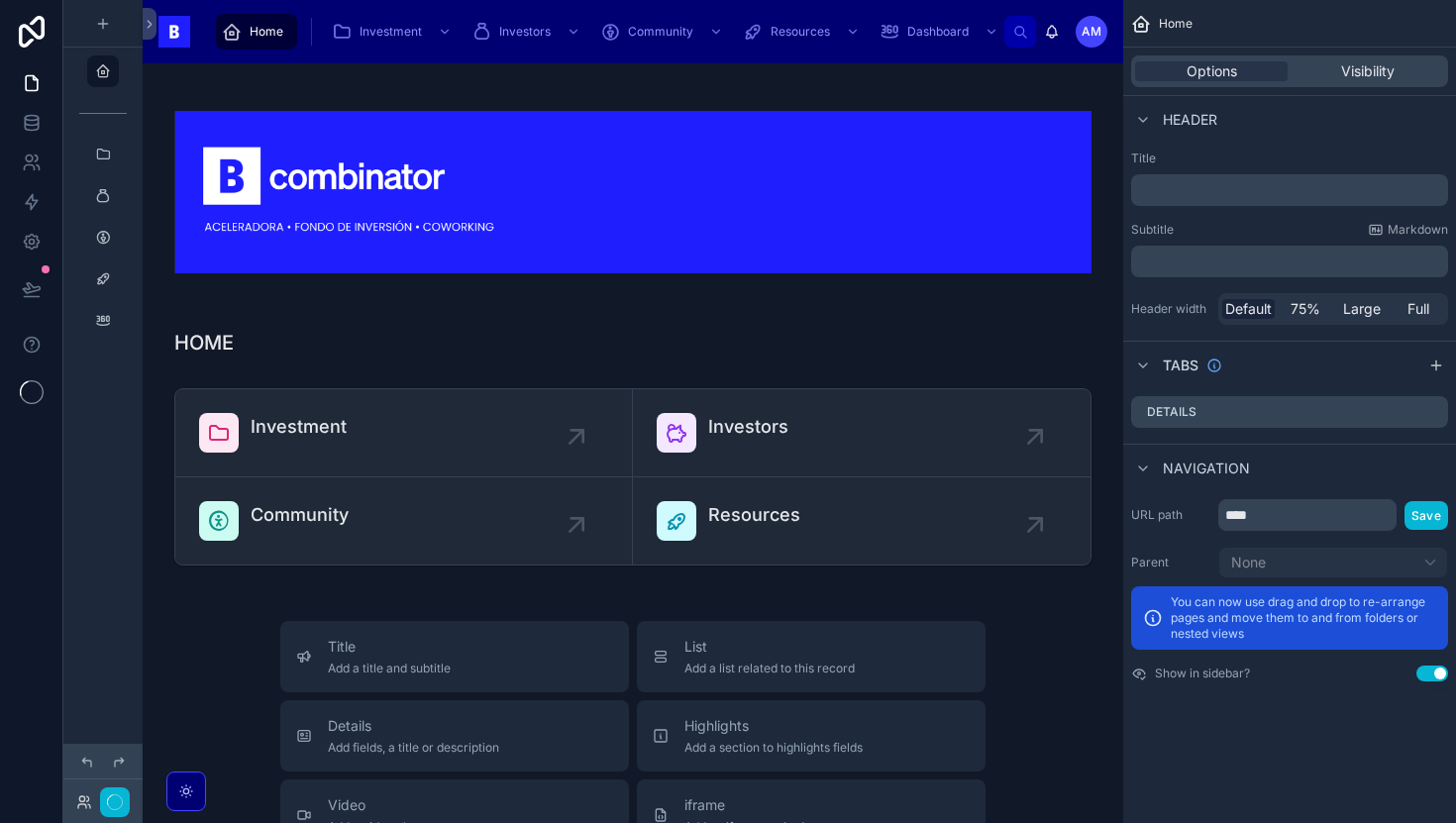 scroll, scrollTop: 0, scrollLeft: 0, axis: both 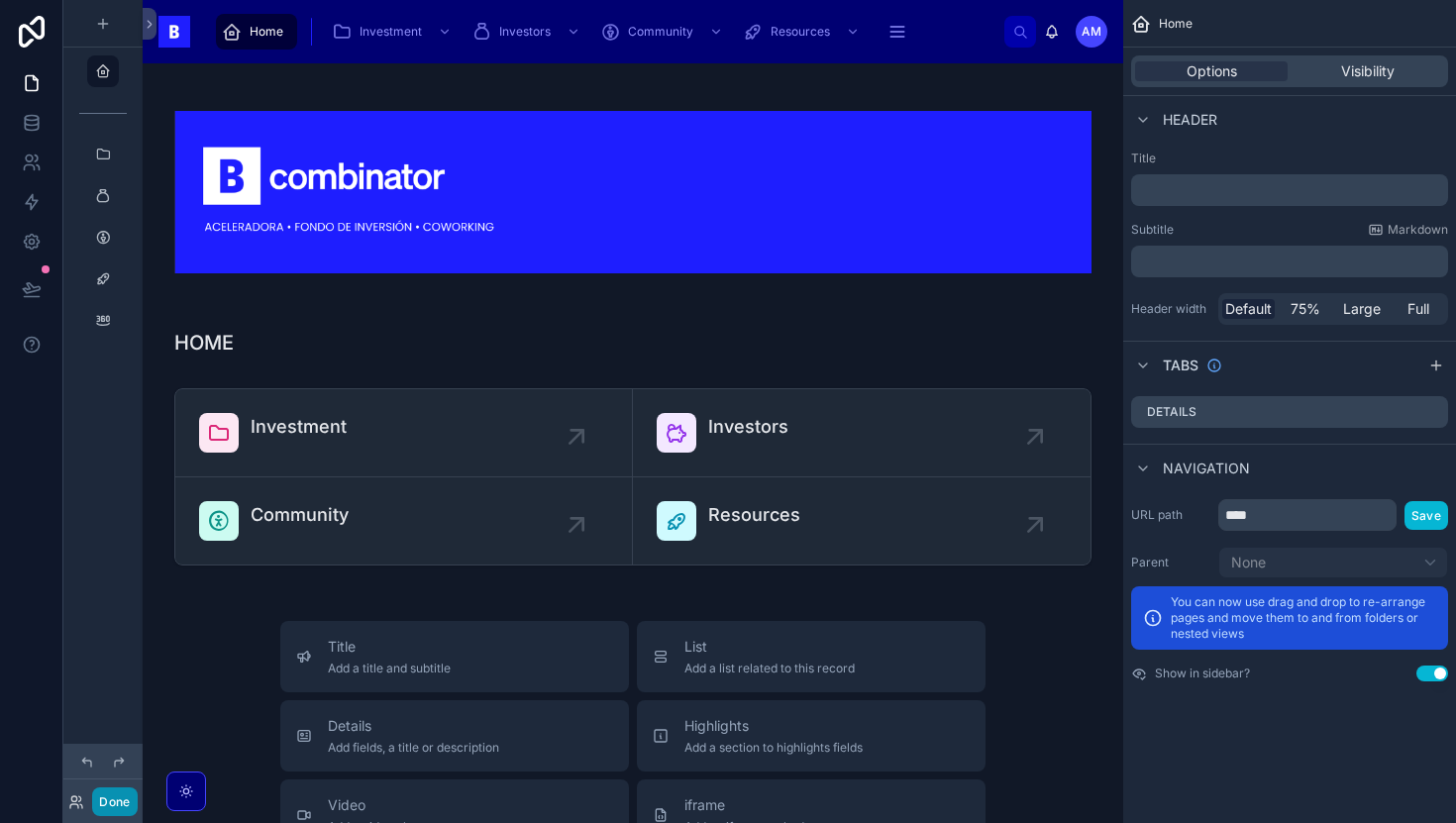 click on "Done" at bounding box center (114, 801) 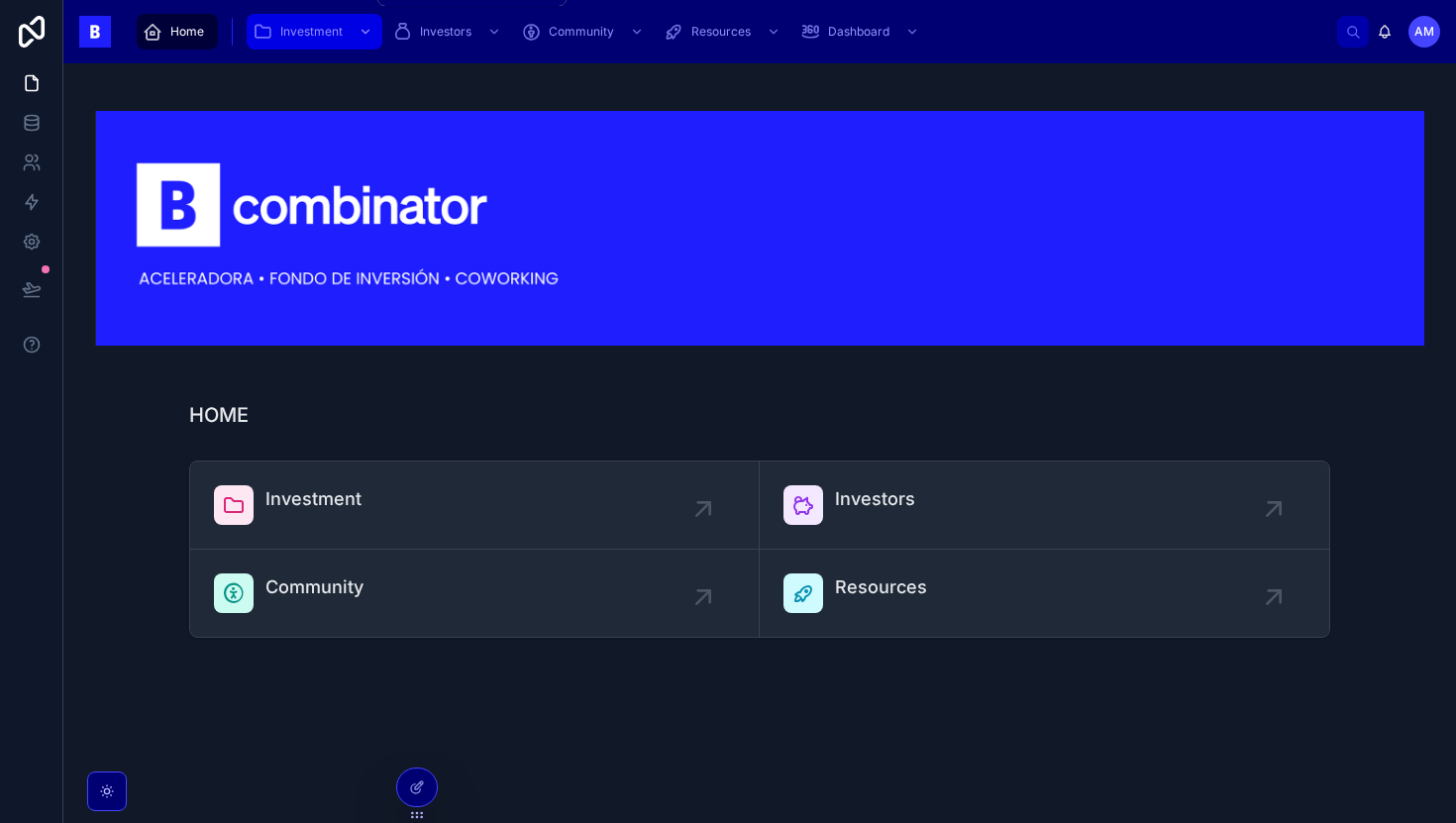 click on "Investment" at bounding box center [311, 32] 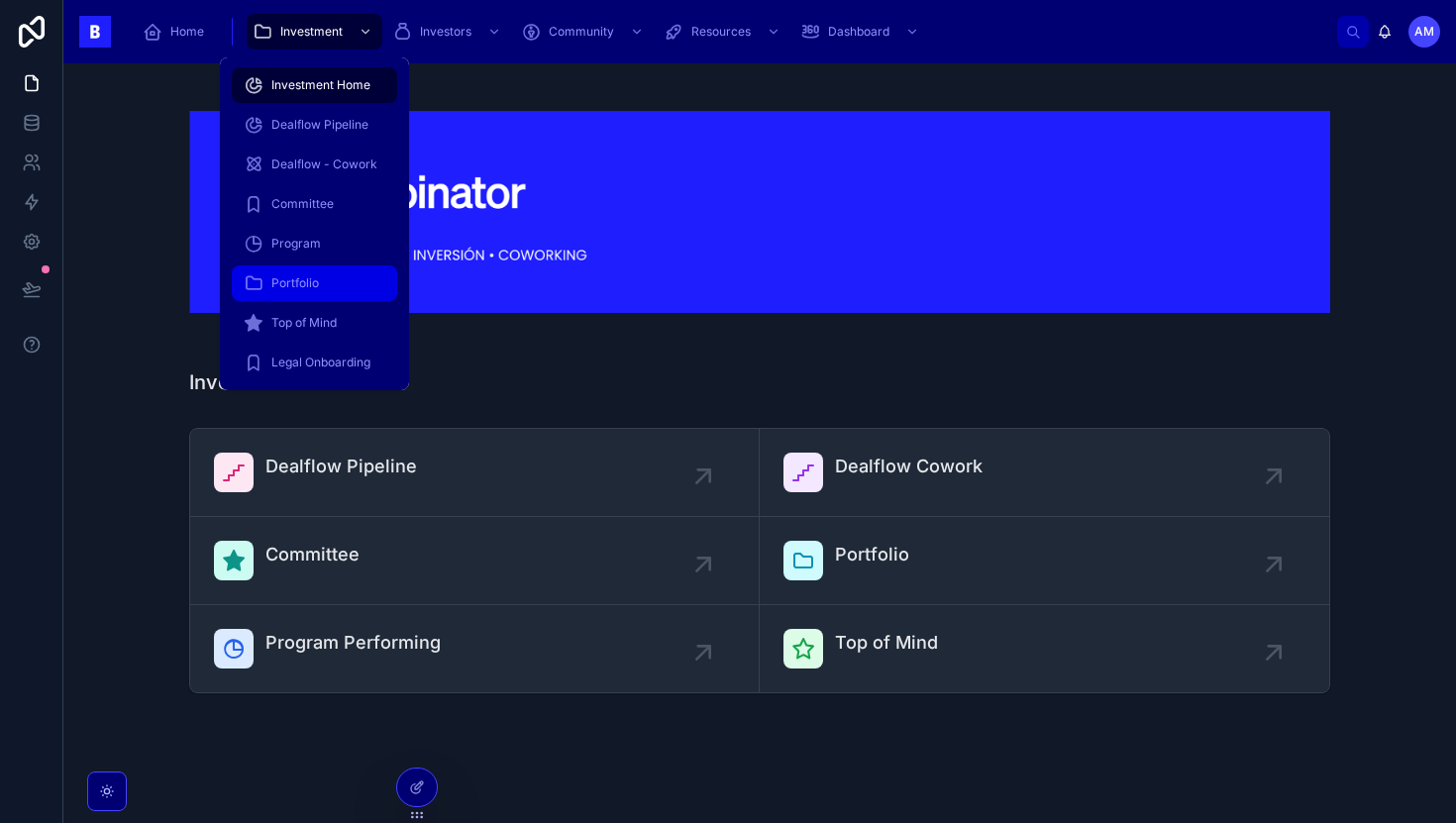 click on "Portfolio" at bounding box center [295, 283] 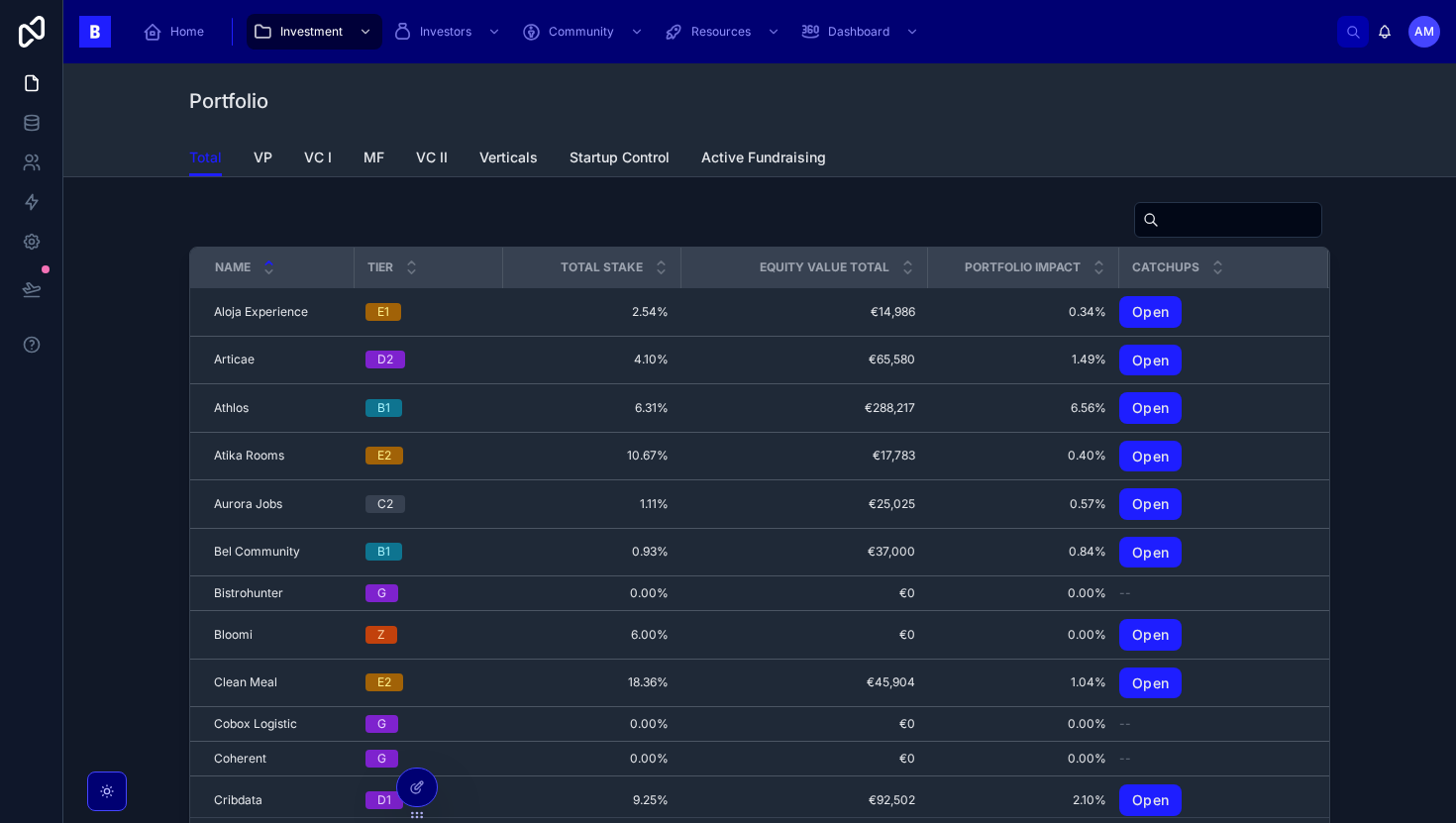 click on "Name Tier Total Stake Equity Value Total Portfolio Impact CatchUps Aloja Experience Aloja Experience E1 2.54% 2.54% €14,986 €14,986 0.34% 0.34% Open Articae Articae D2 4.10% 4.10% €65,580 €65,580 1.49% 1.49% Open Athlos Athlos B1 6.31% 6.31% €288,217 €288,217 6.56% 6.56% Open Atika Rooms Atika Rooms E2 10.67% 10.67% €17,783 €17,783 0.40% 0.40% Open Aurora Jobs Aurora Jobs C2 1.11% 1.11% €25,025 €25,025 0.57% 0.57% Open Bel Community Bel Community B1 0.93% 0.93% €37,000 €37,000 0.84% 0.84% Open Bistrohunter Bistrohunter G 0.00% 0.00% €0 €0 0.00% 0.00% -- Bloomi Bloomi Z 6.00% 6.00% €0 €0 0.00% 0.00% Open Clean Meal Clean Meal E2 18.36% 18.36% €45,904 €45,904 1.04% 1.04% Open Cobox Logistic Cobox Logistic G 0.00% 0.00% €0 €0 0.00% 0.00% -- Coherent Coherent G 0.00% 0.00% €0 €0 0.00% 0.00% -- Cribdata Cribdata D1 9.25% 9.25% €92,502 €92,502 2.10% 2.10% Open Cucunver Cucunver Z 10.46% 10.46% €0 €0 0.00% 0.00% Open Dedomena Dedomena B1 17.12% 17.12% €869,781 Z" at bounding box center [760, 537] 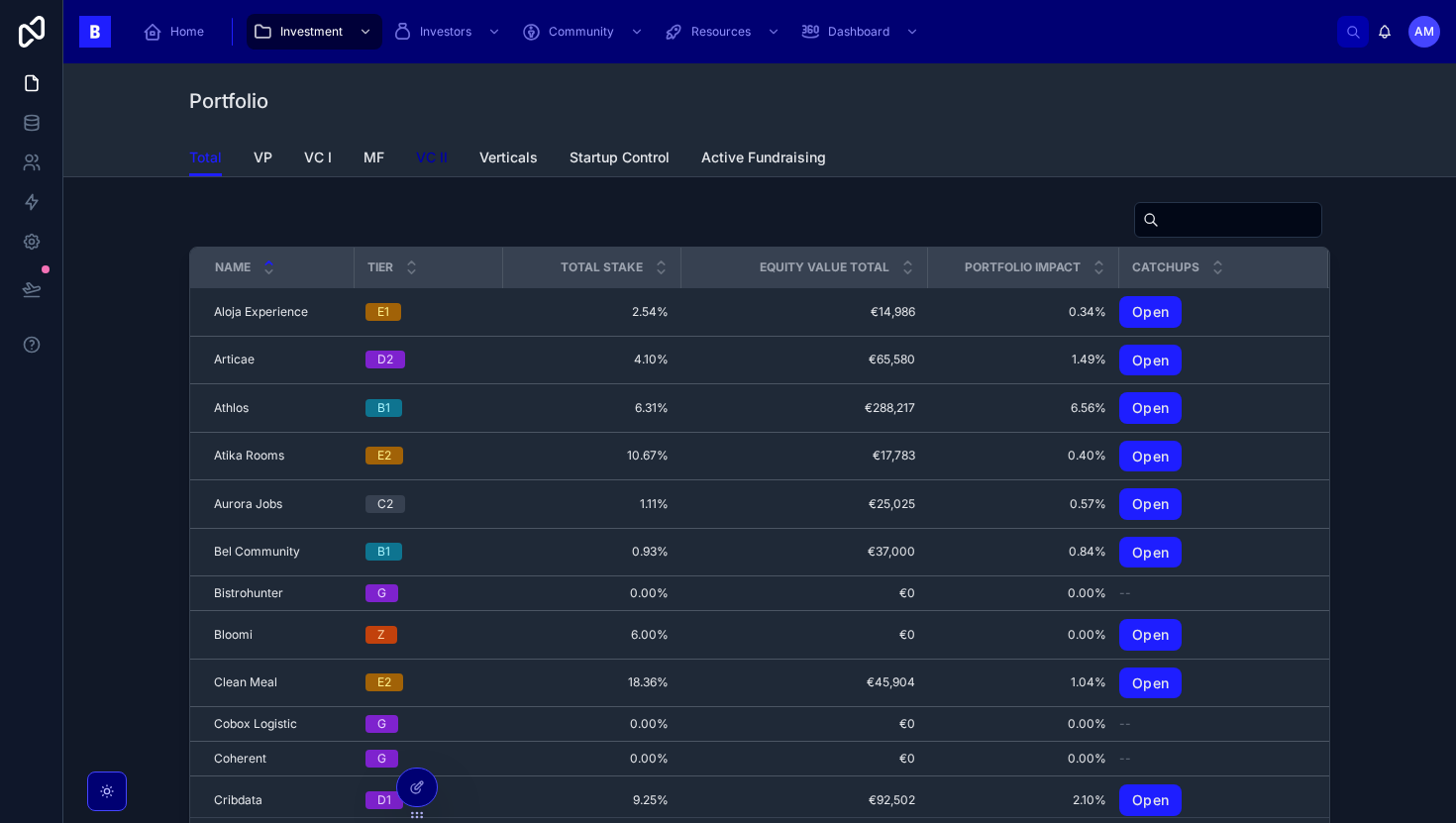 click on "VC II" at bounding box center (432, 157) 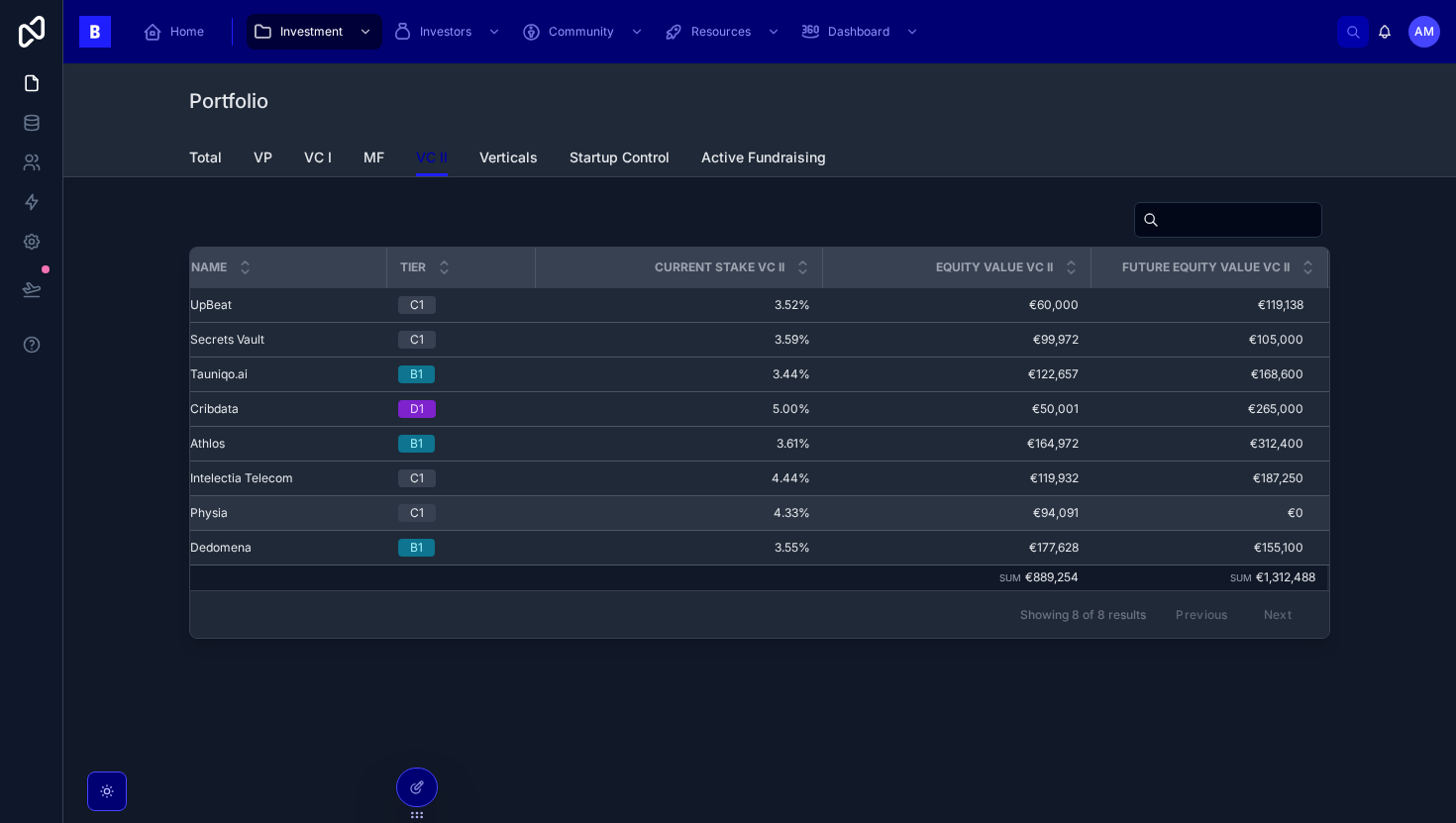 scroll, scrollTop: 0, scrollLeft: 0, axis: both 